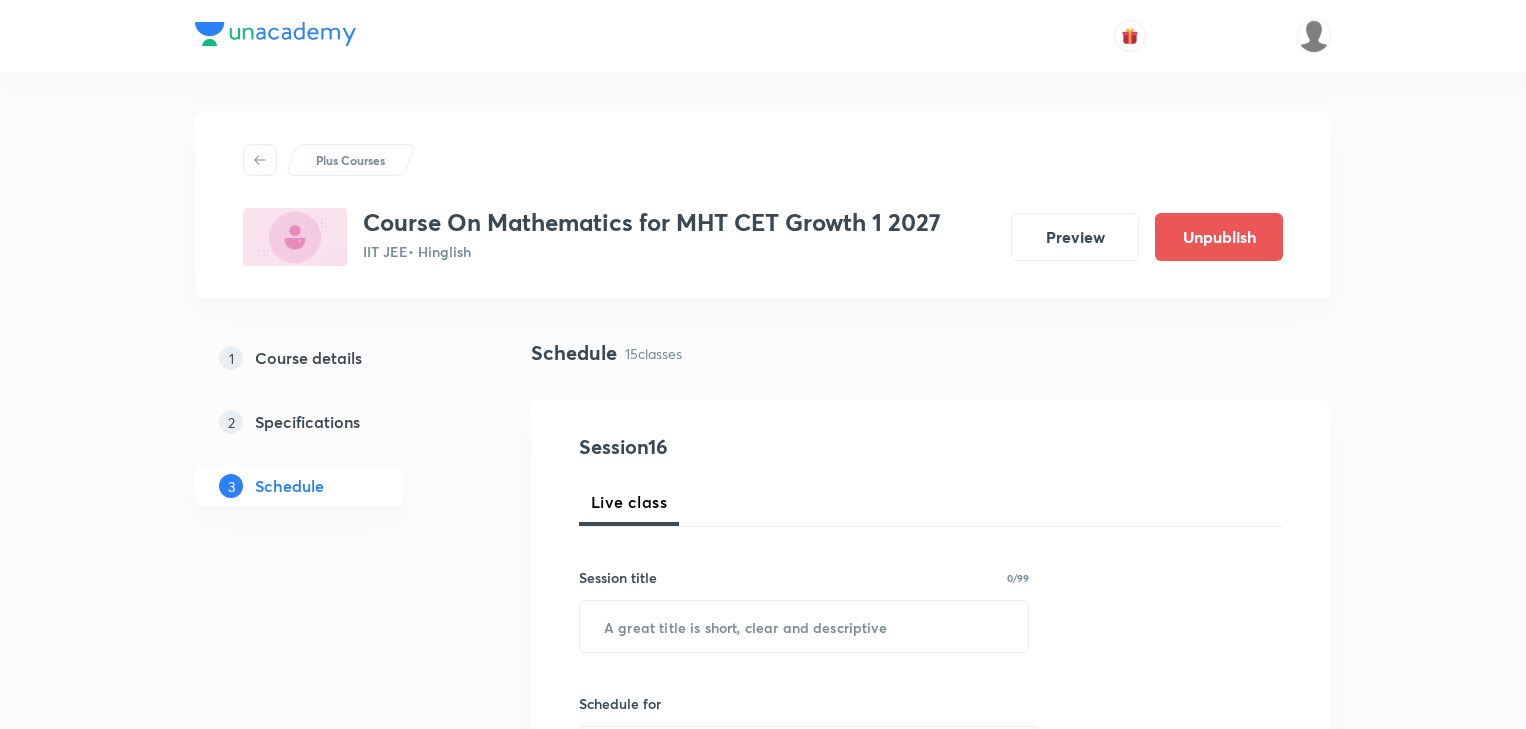 scroll, scrollTop: 2114, scrollLeft: 0, axis: vertical 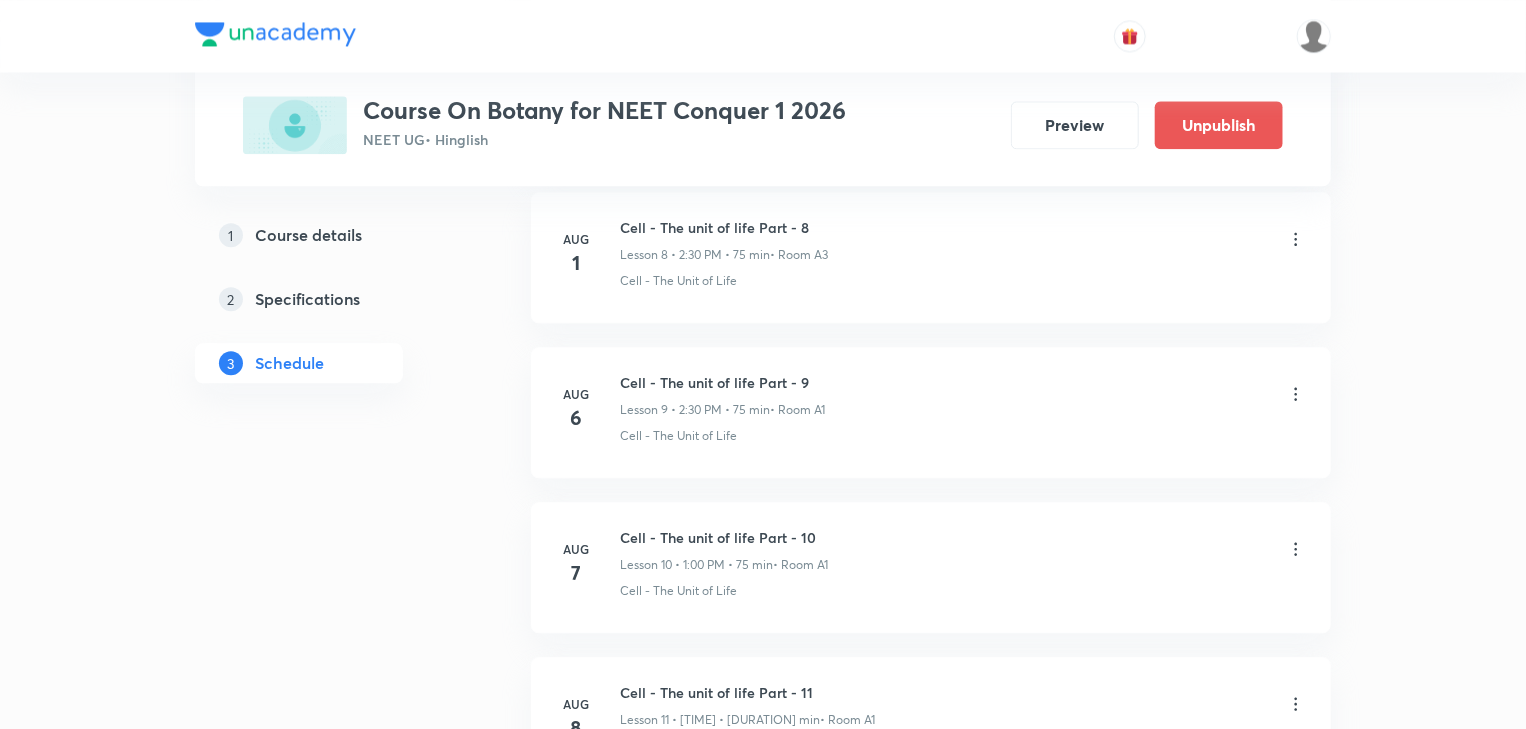 click 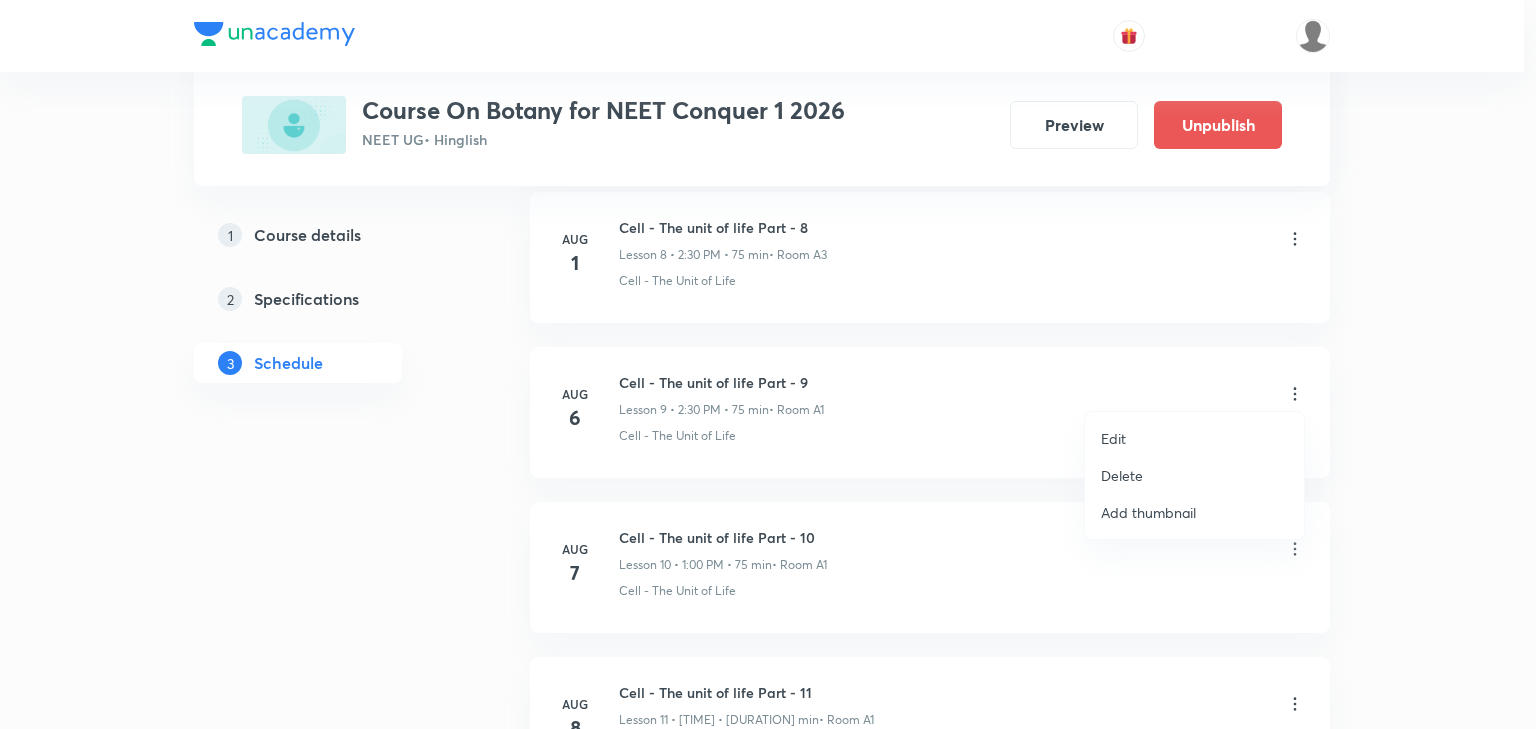 click on "Edit" at bounding box center [1194, 438] 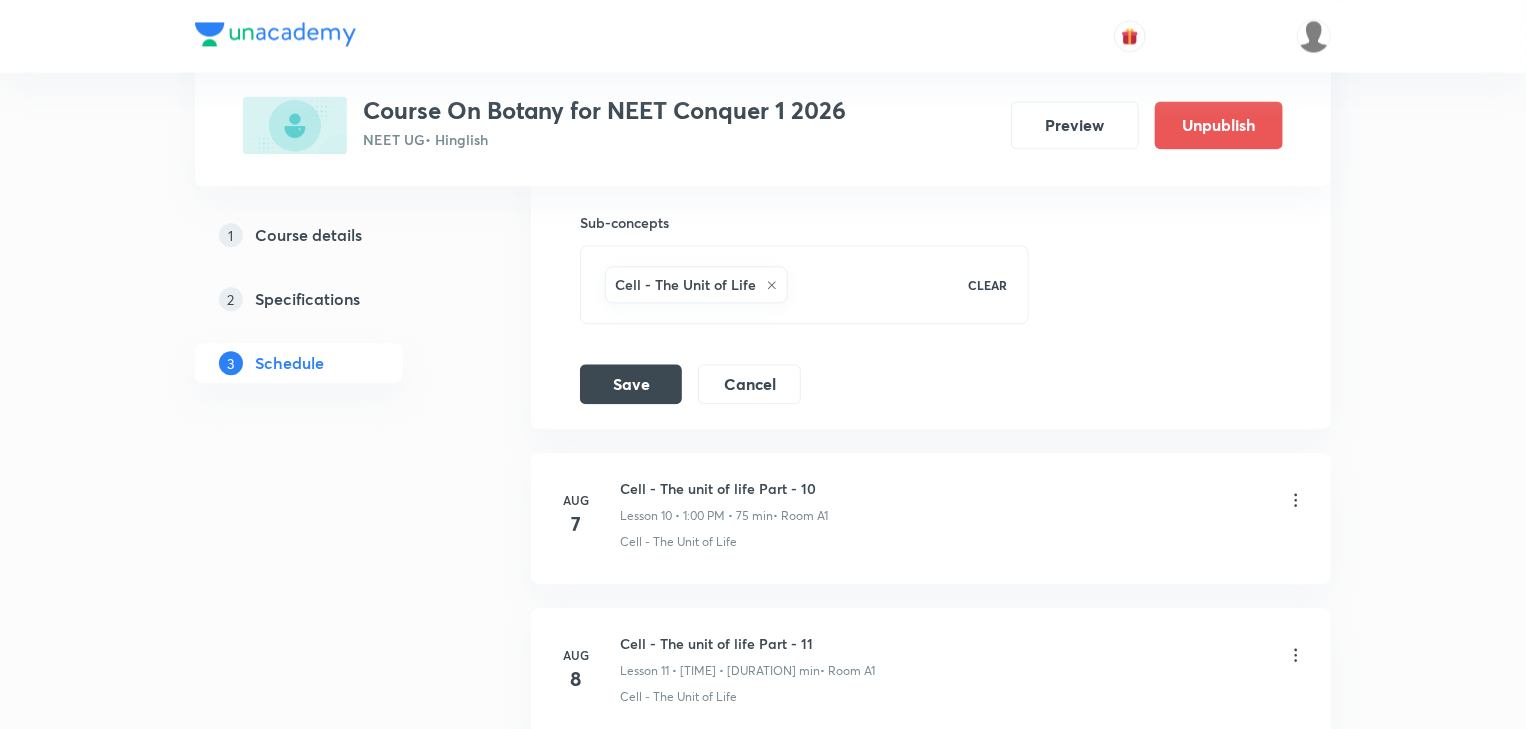 scroll, scrollTop: 2092, scrollLeft: 0, axis: vertical 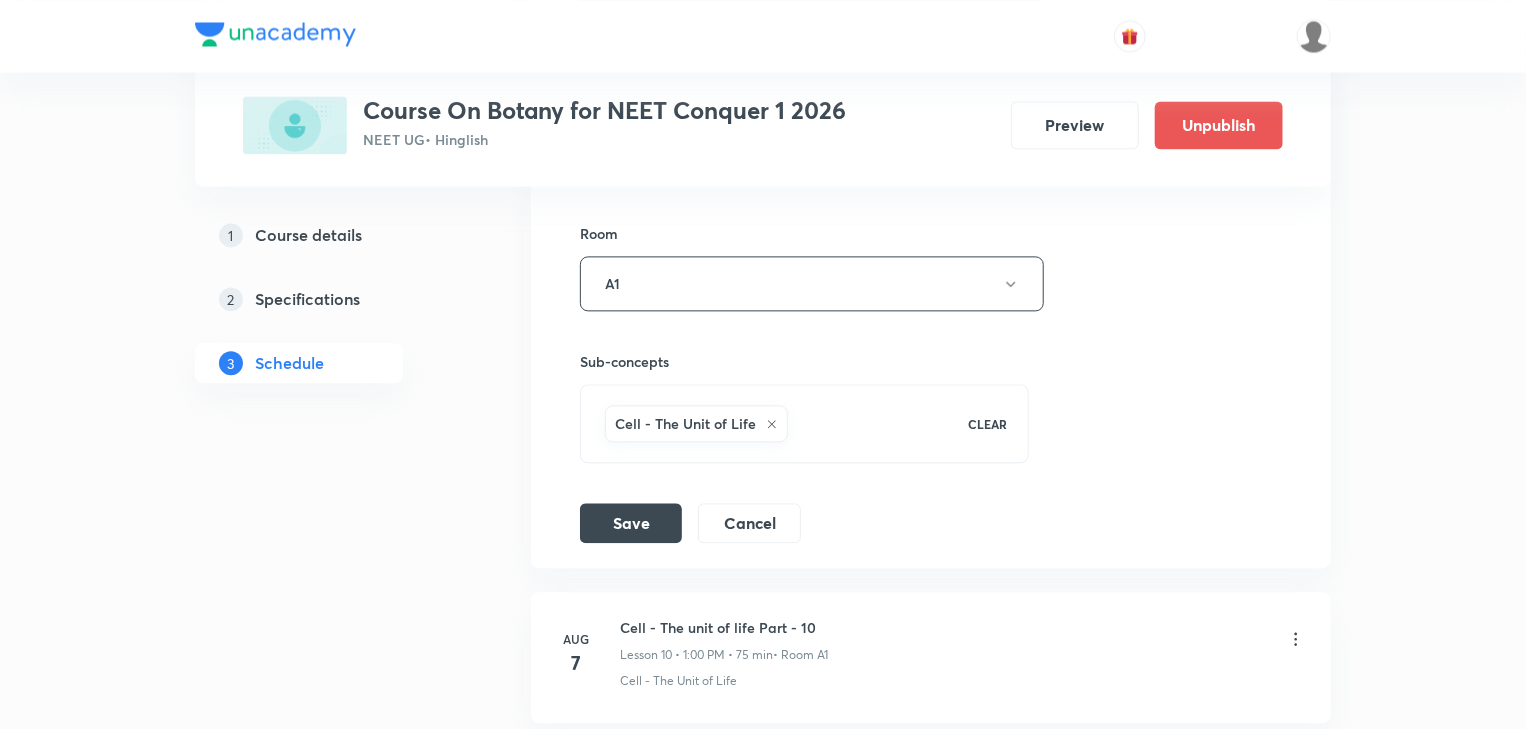 click 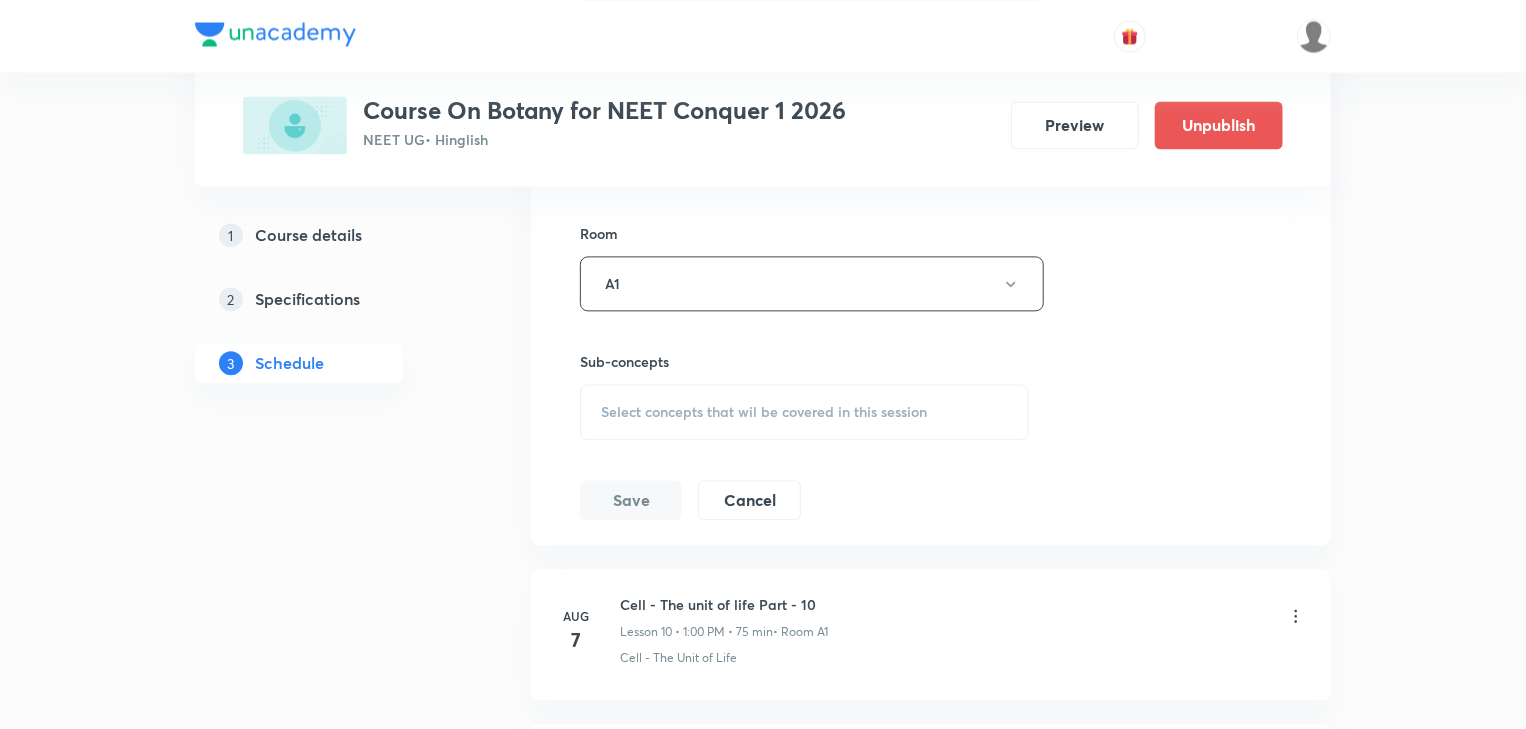 click on "Select concepts that wil be covered in this session" at bounding box center (764, 412) 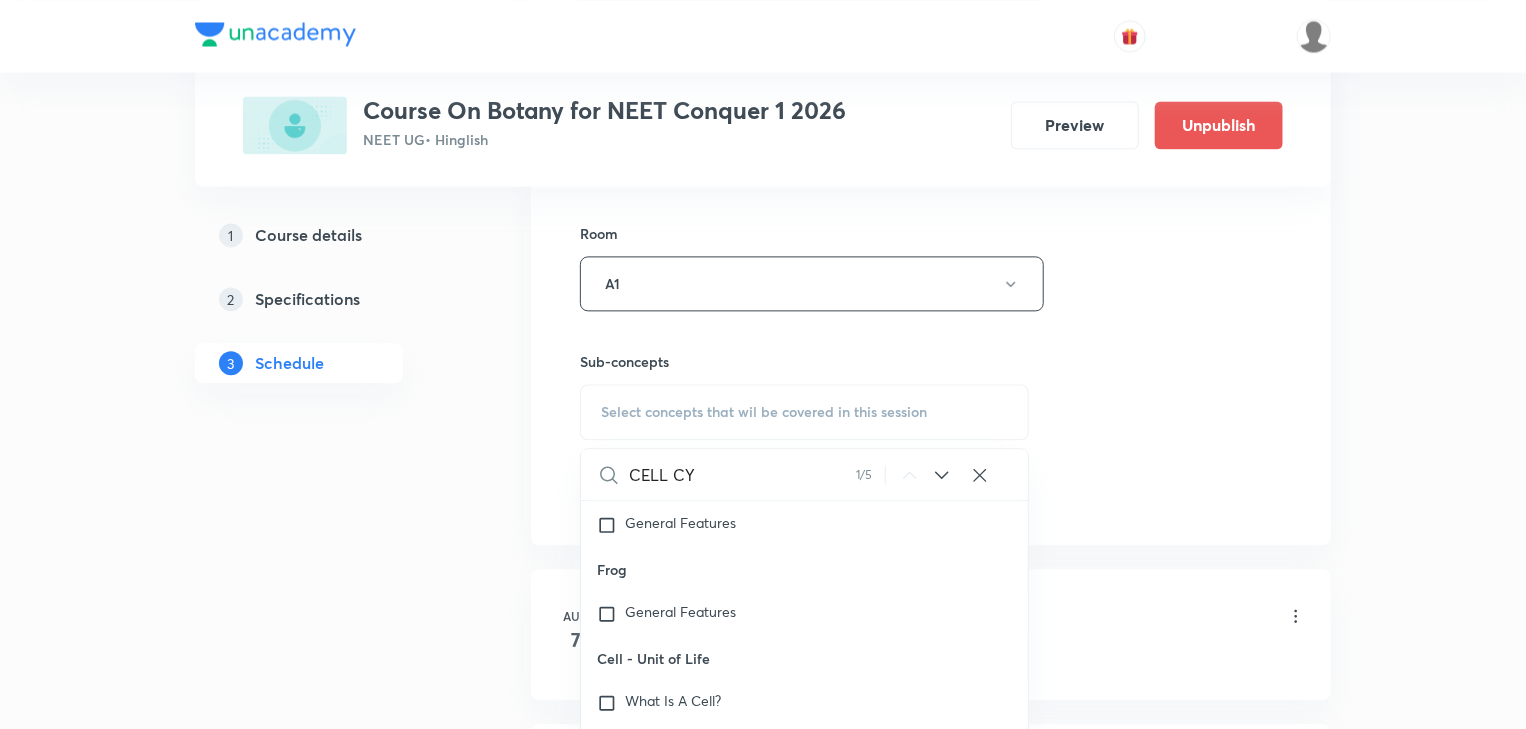 scroll, scrollTop: 2742, scrollLeft: 0, axis: vertical 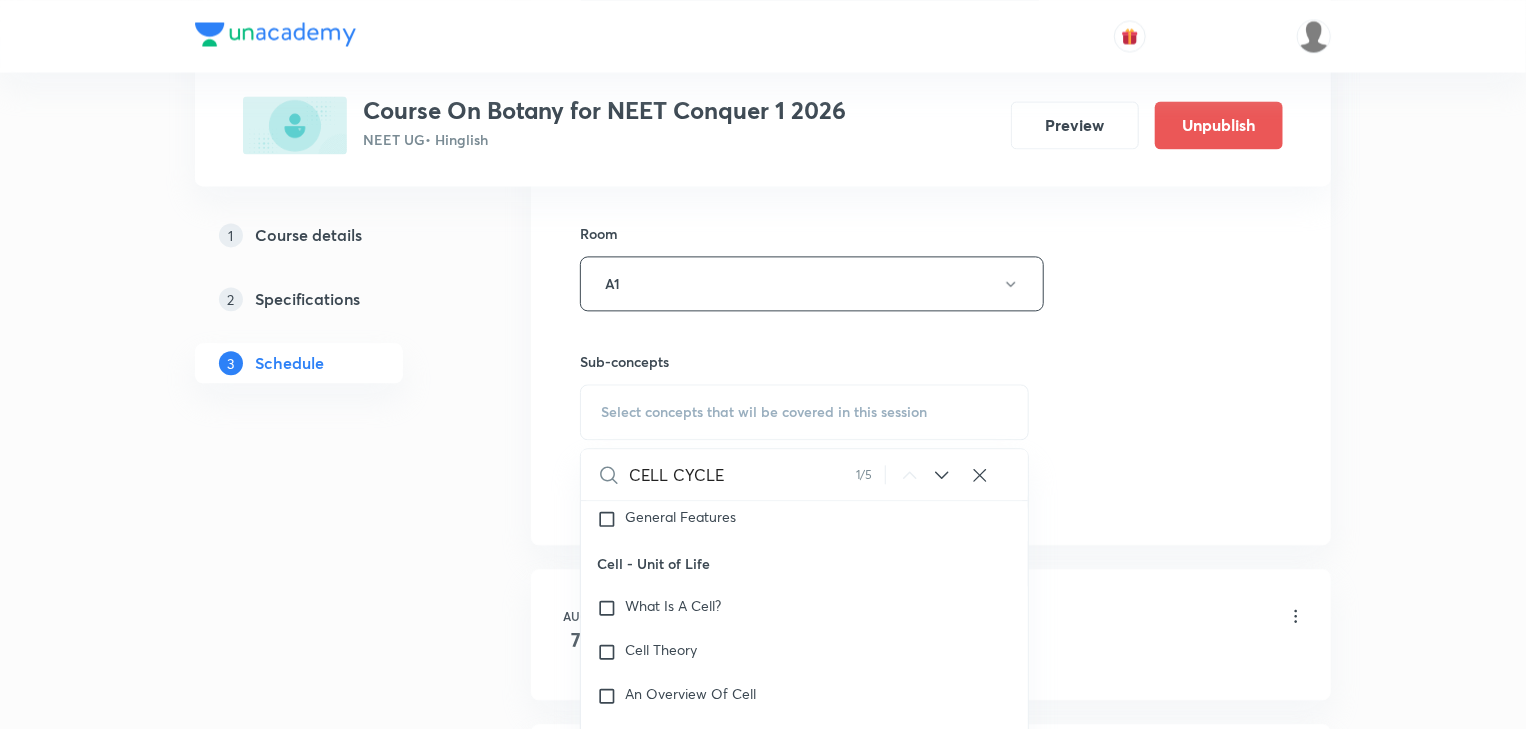 click on "CELL CYCLE" at bounding box center (742, 474) 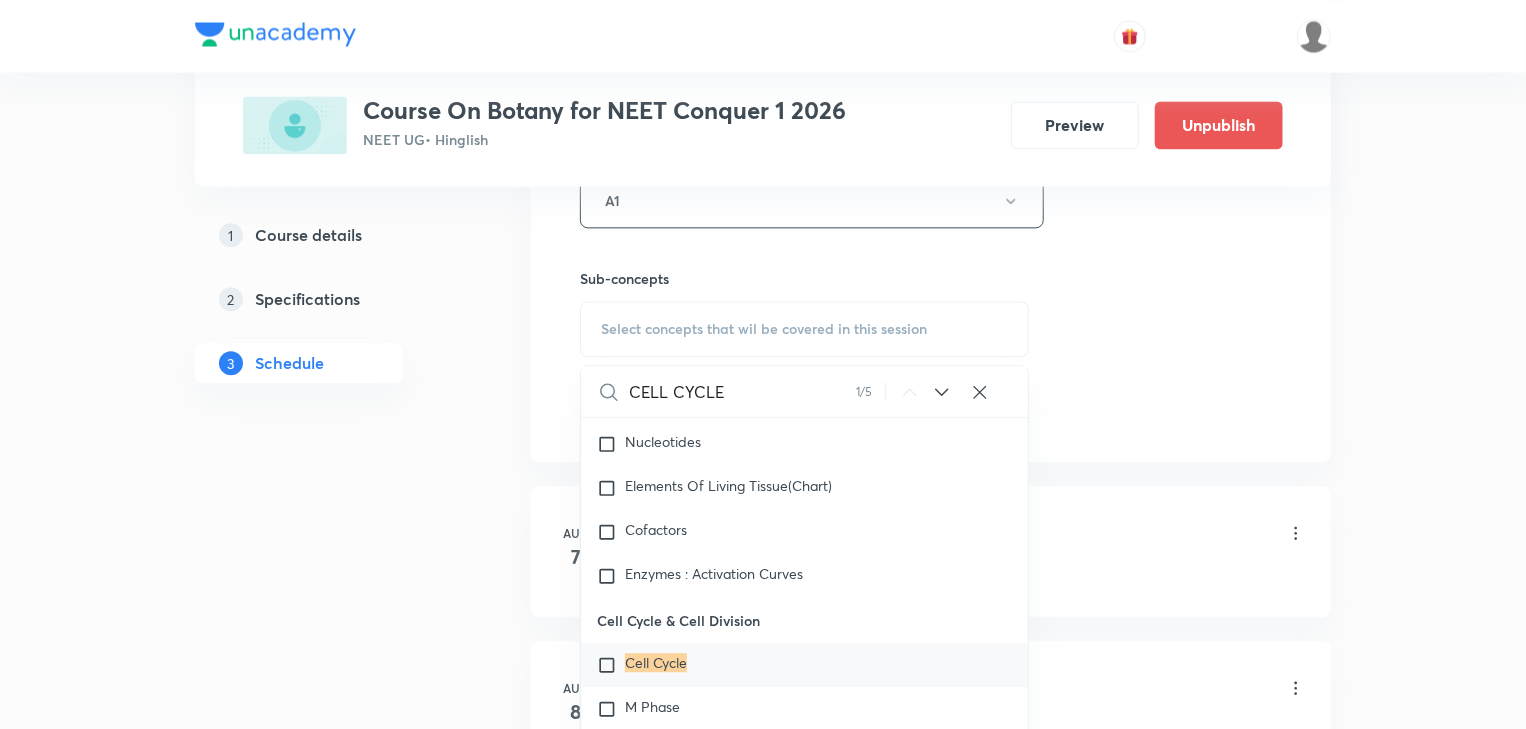 scroll, scrollTop: 2252, scrollLeft: 0, axis: vertical 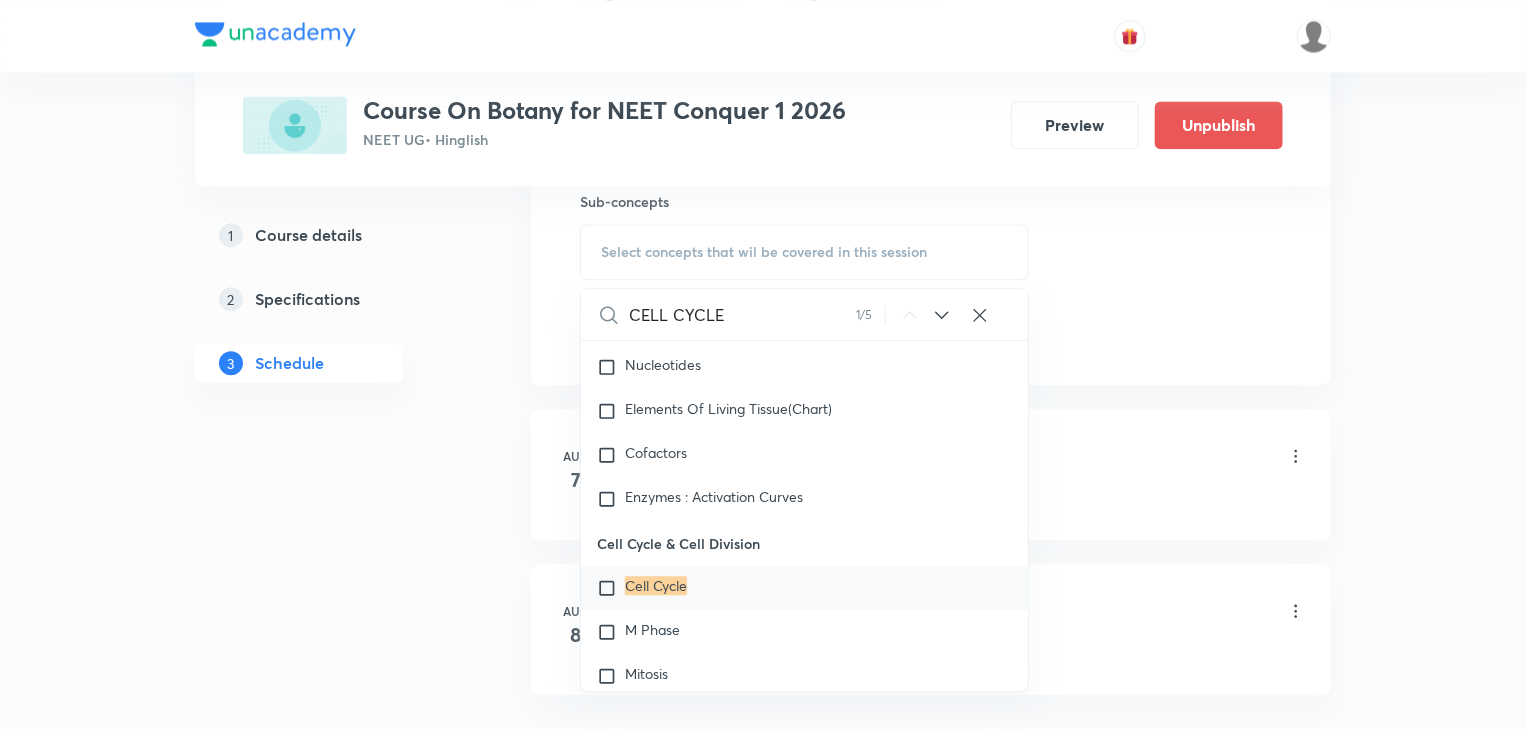type on "CELL CYCLE" 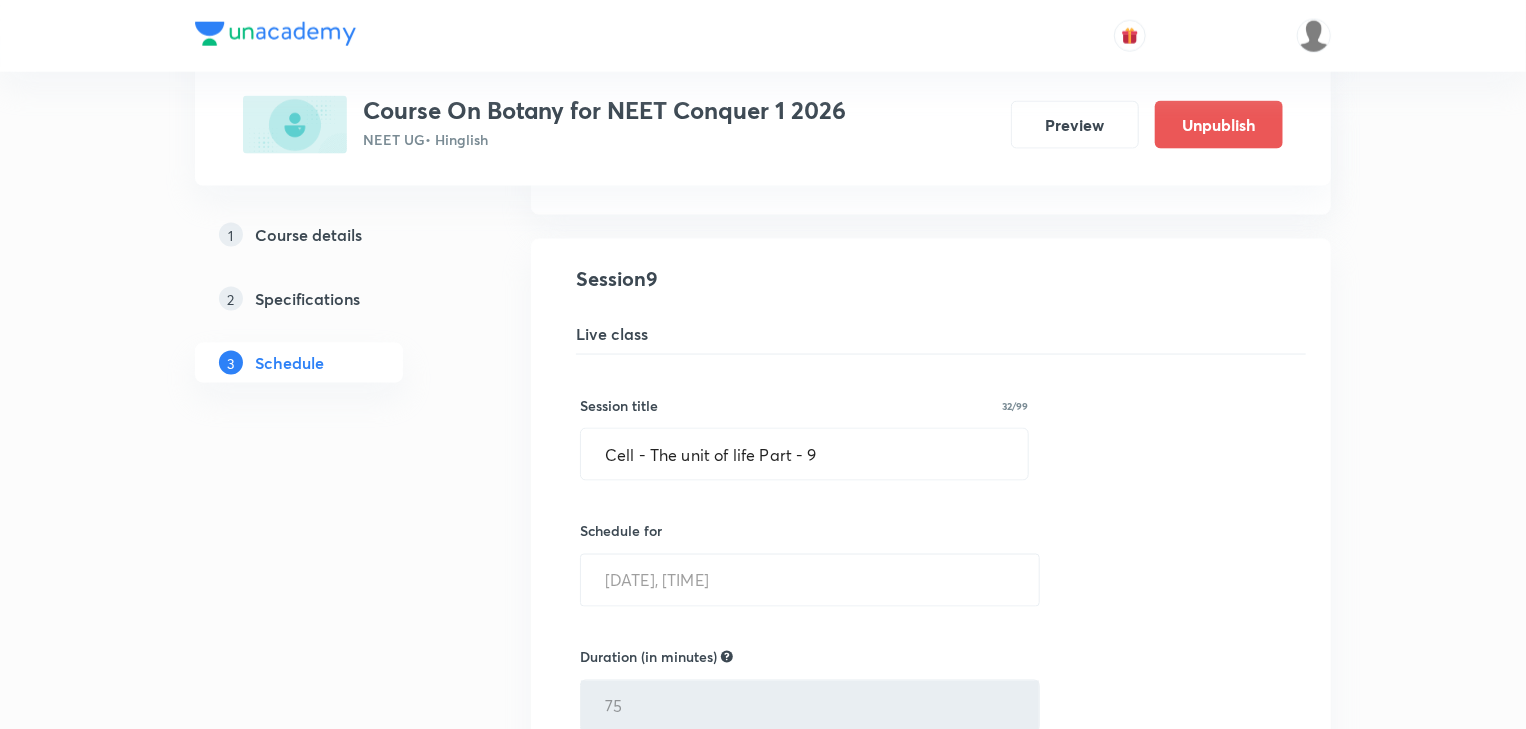 scroll, scrollTop: 1372, scrollLeft: 0, axis: vertical 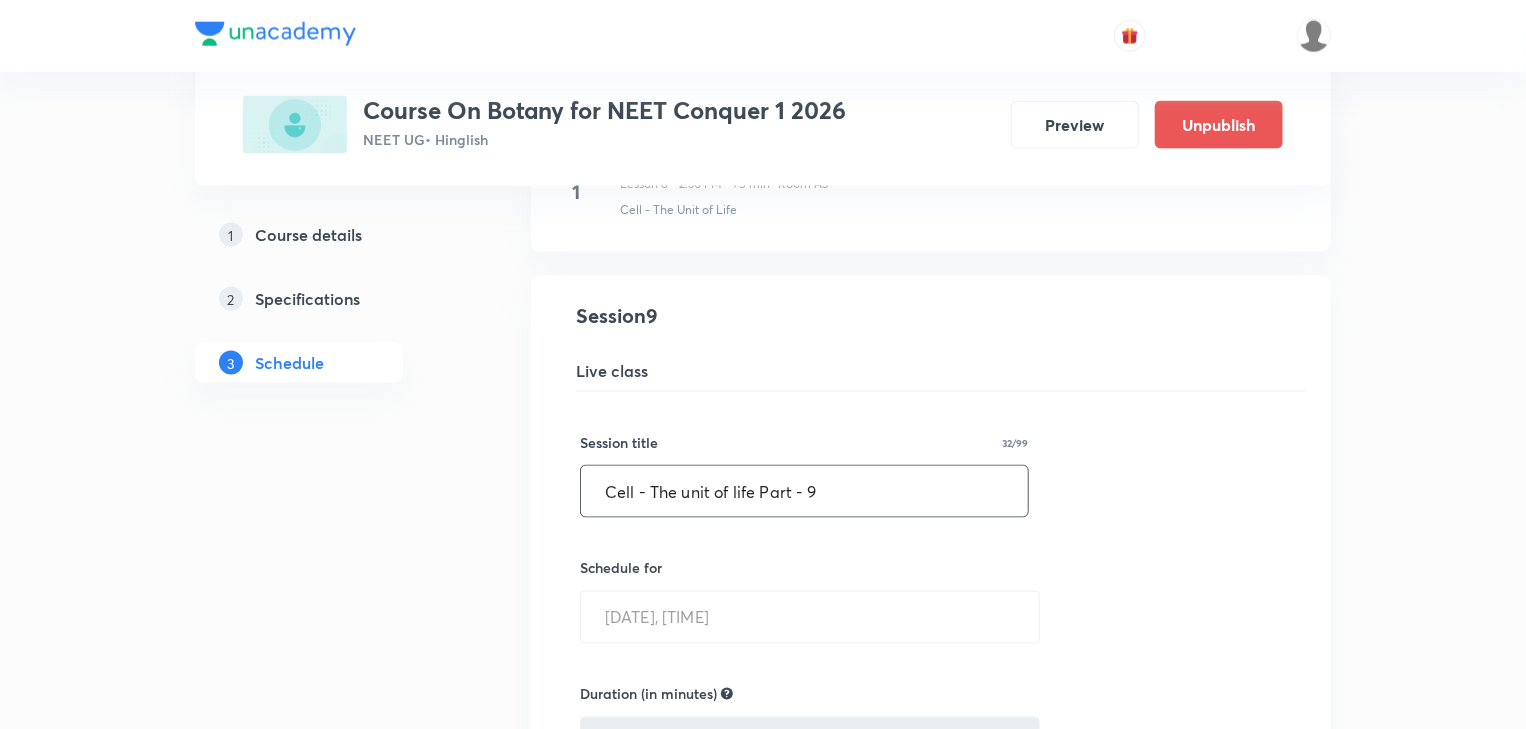 drag, startPoint x: 832, startPoint y: 471, endPoint x: 521, endPoint y: 468, distance: 311.01447 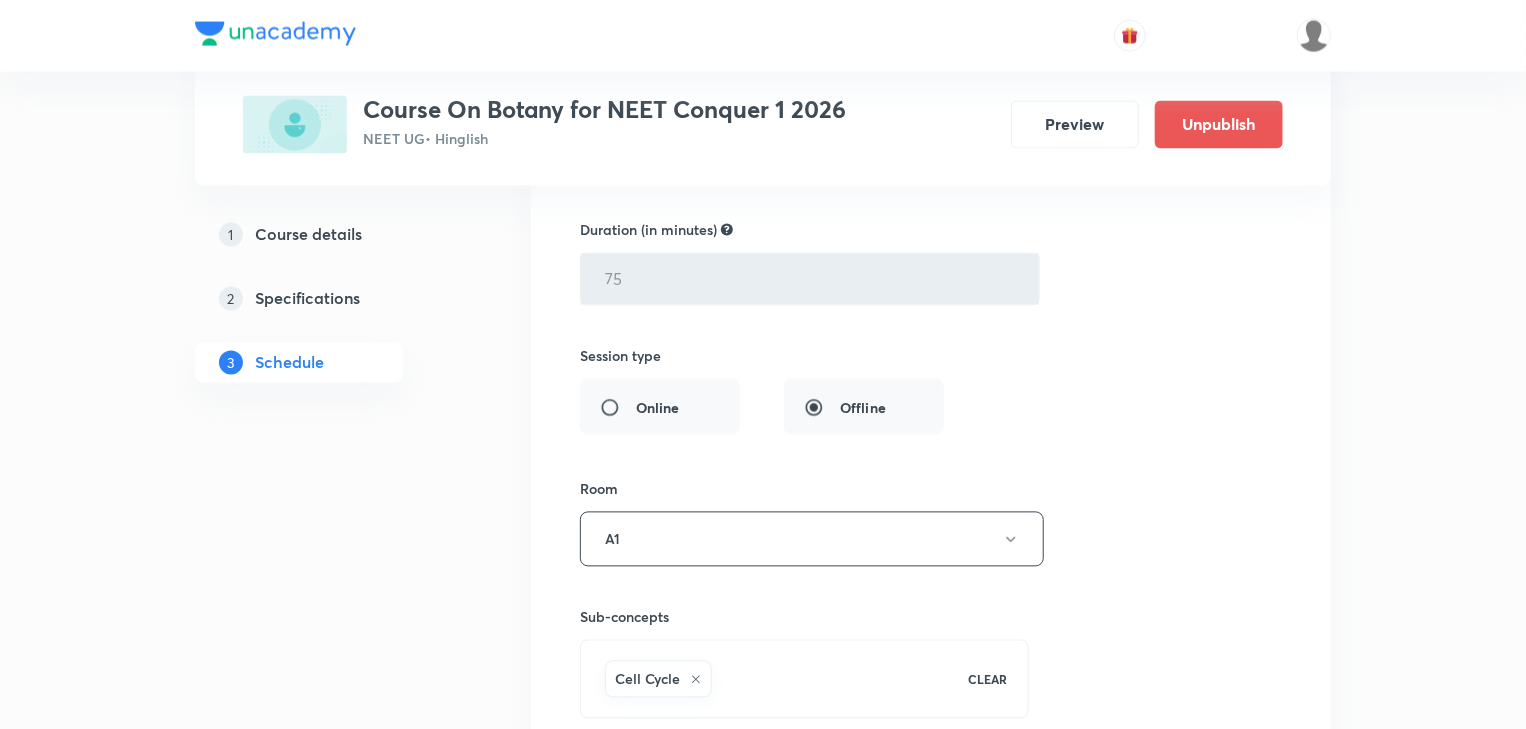 scroll, scrollTop: 2012, scrollLeft: 0, axis: vertical 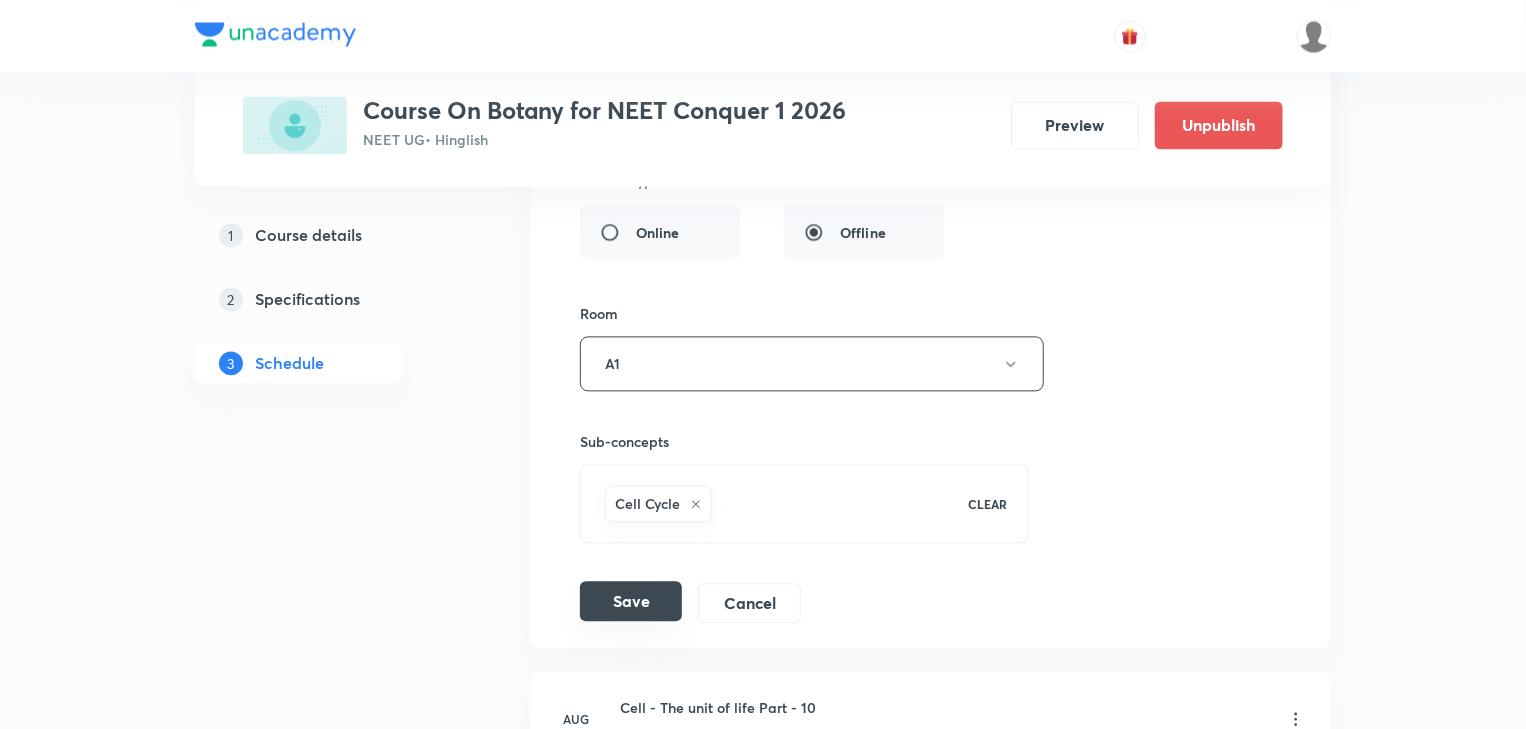 type on "Cell Cycle Cell Division  Part -1" 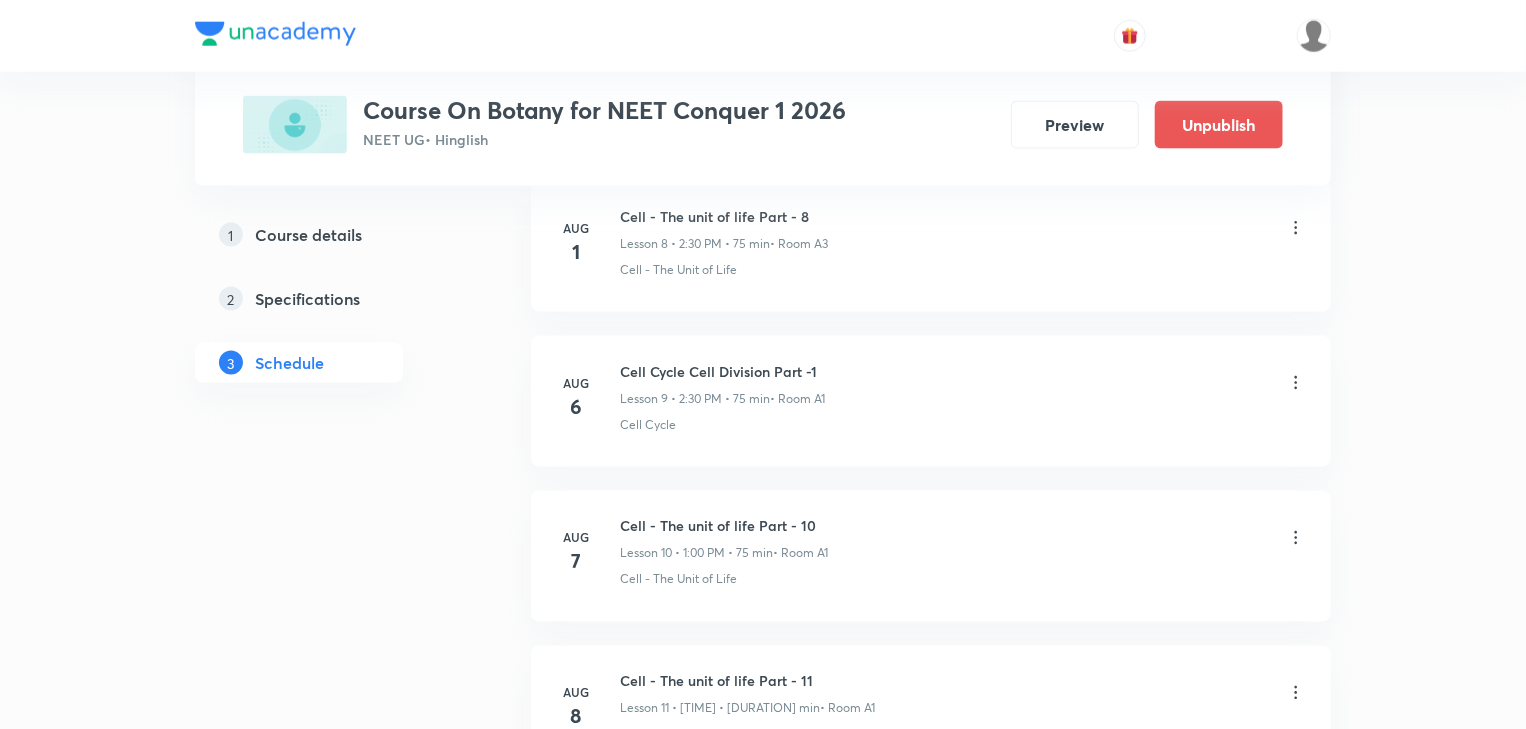 scroll, scrollTop: 1452, scrollLeft: 0, axis: vertical 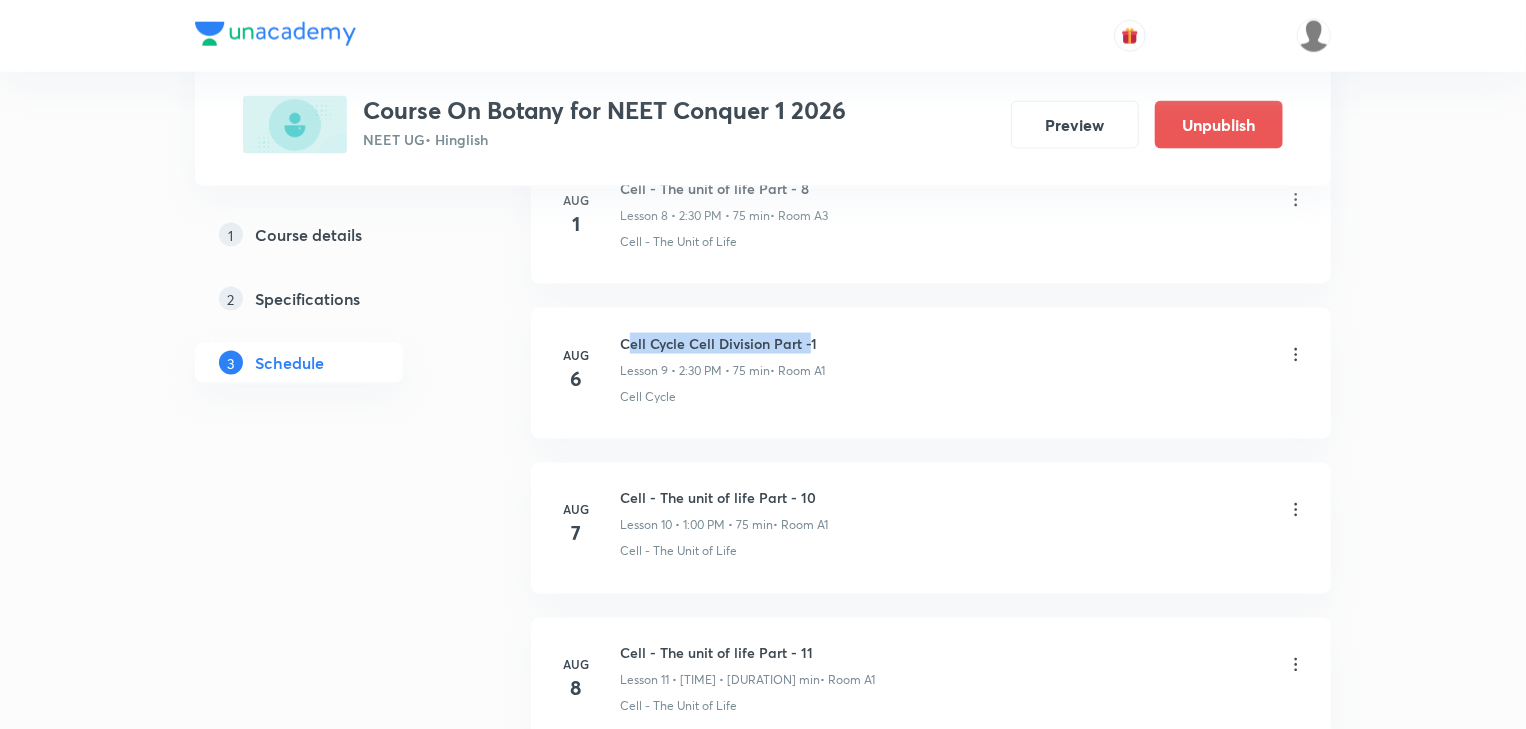 drag, startPoint x: 625, startPoint y: 339, endPoint x: 811, endPoint y: 327, distance: 186.38669 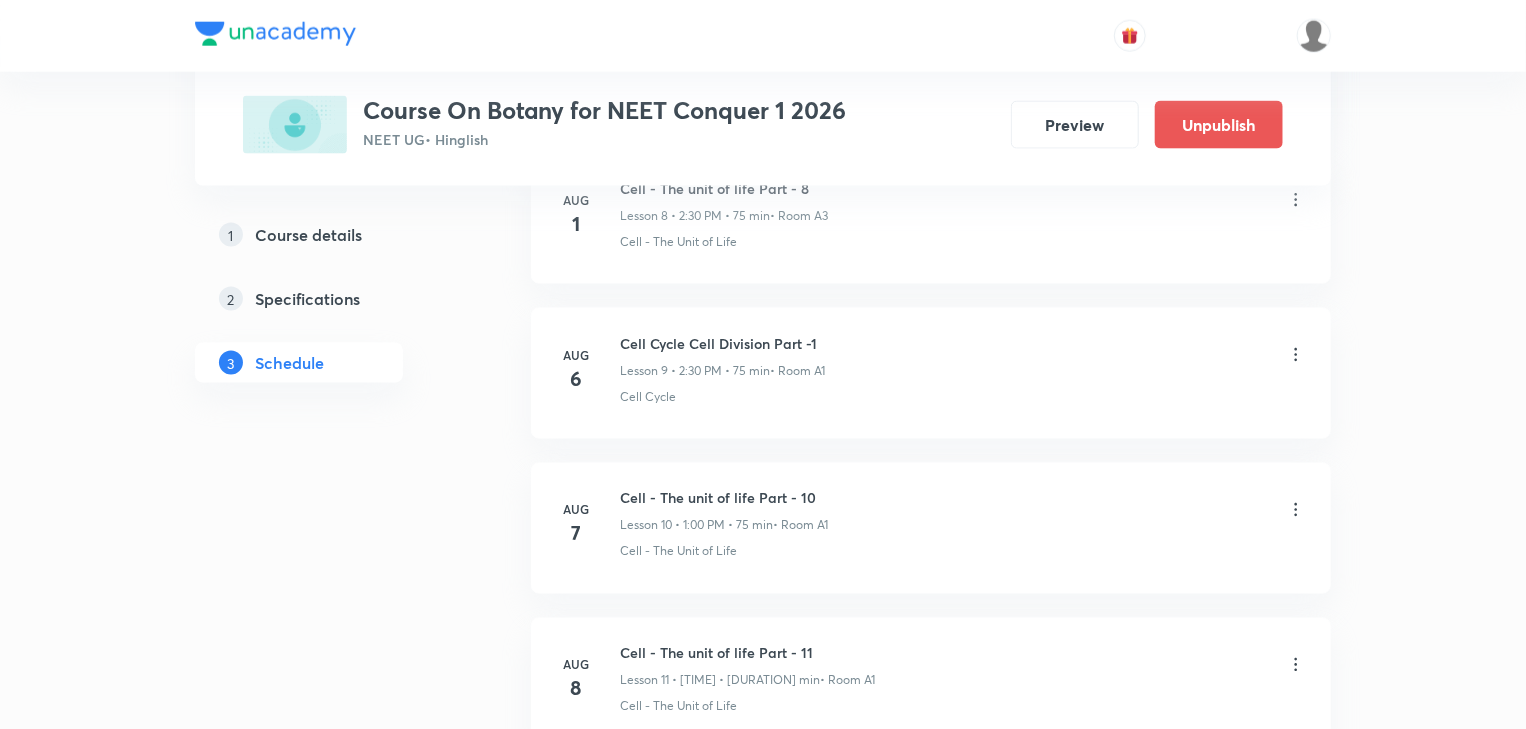 click on "Cell Cycle Cell Division Part -1 Lesson 9 • [TIME] • [DURATION] min  • Room A1" at bounding box center (722, 356) 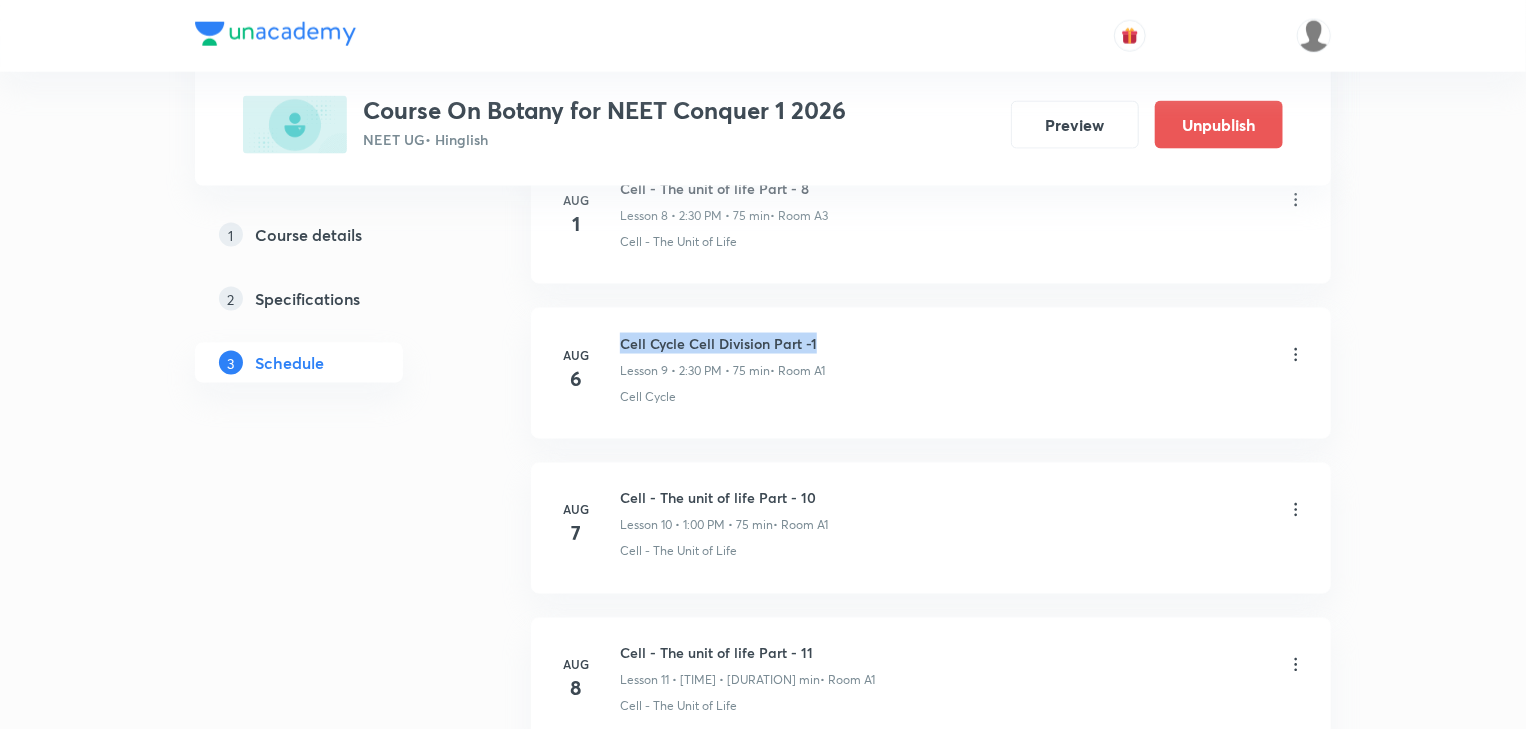drag, startPoint x: 621, startPoint y: 340, endPoint x: 839, endPoint y: 332, distance: 218.14674 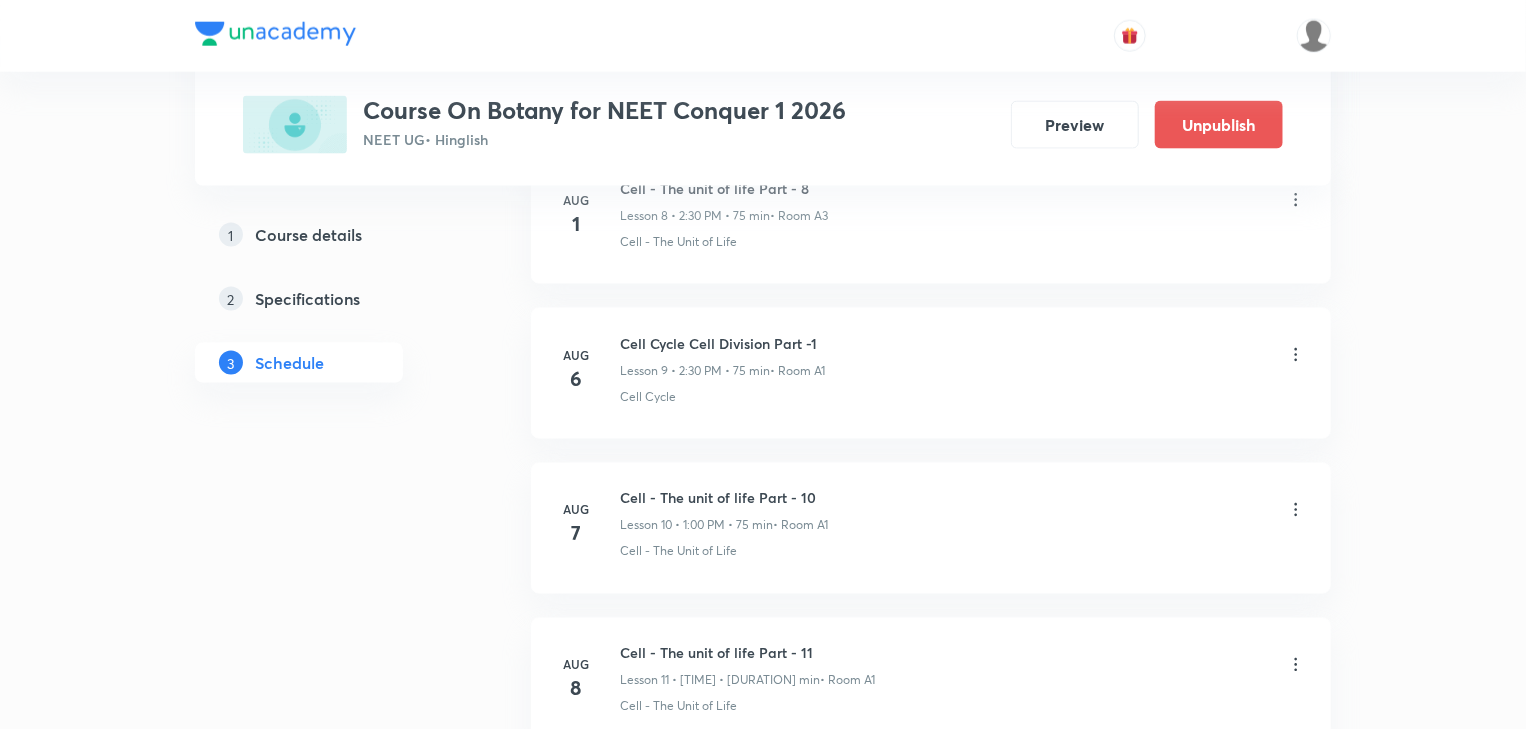 click 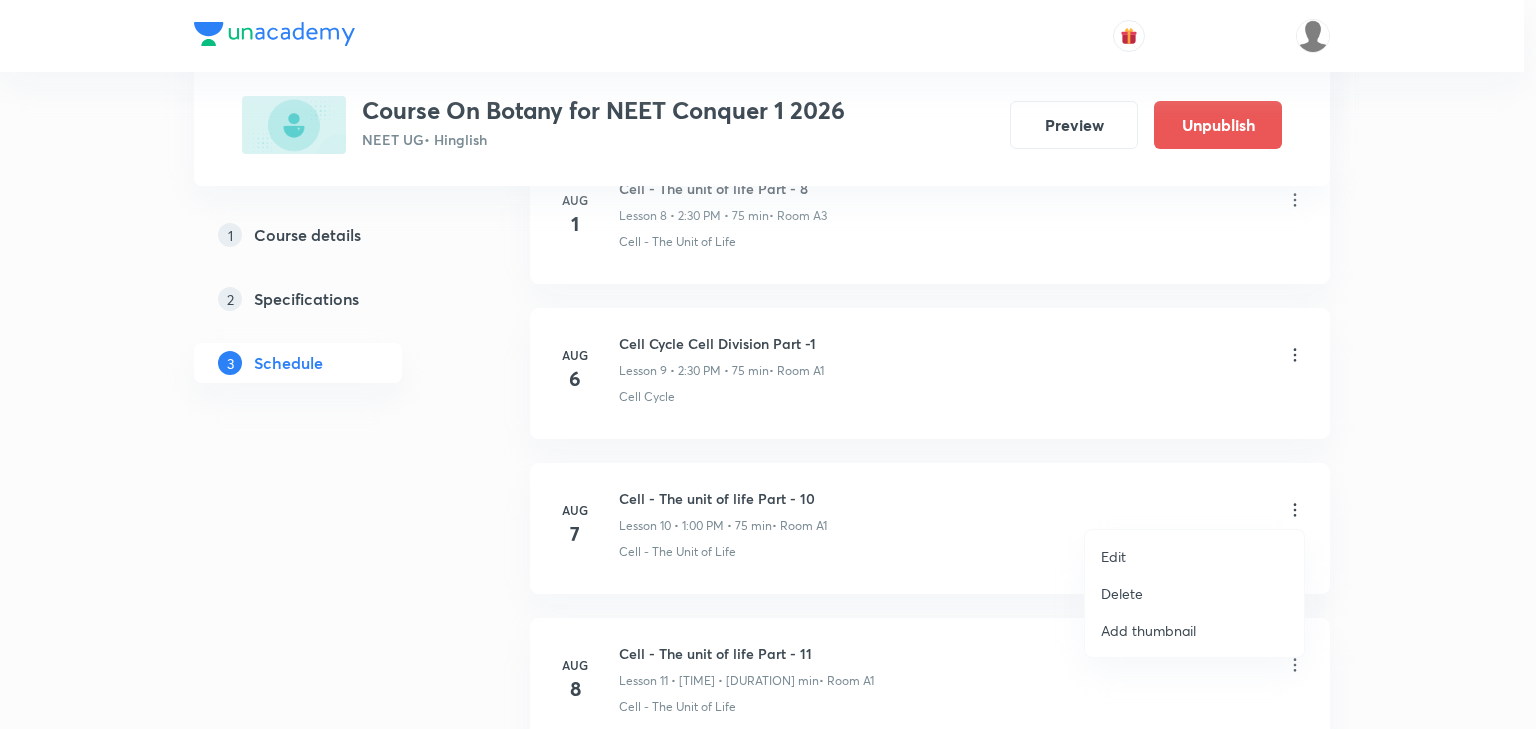 click on "Edit" at bounding box center (1113, 556) 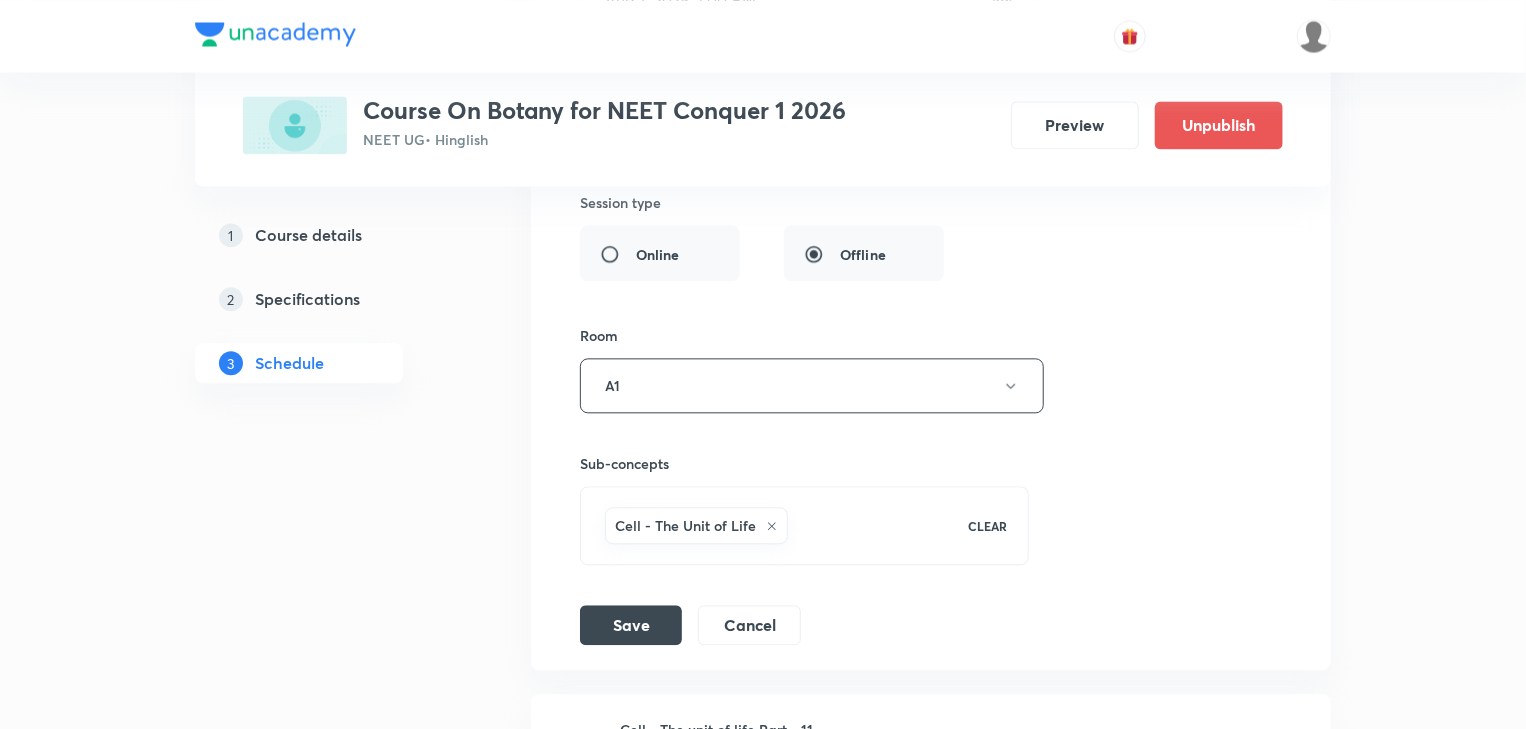 scroll, scrollTop: 2172, scrollLeft: 0, axis: vertical 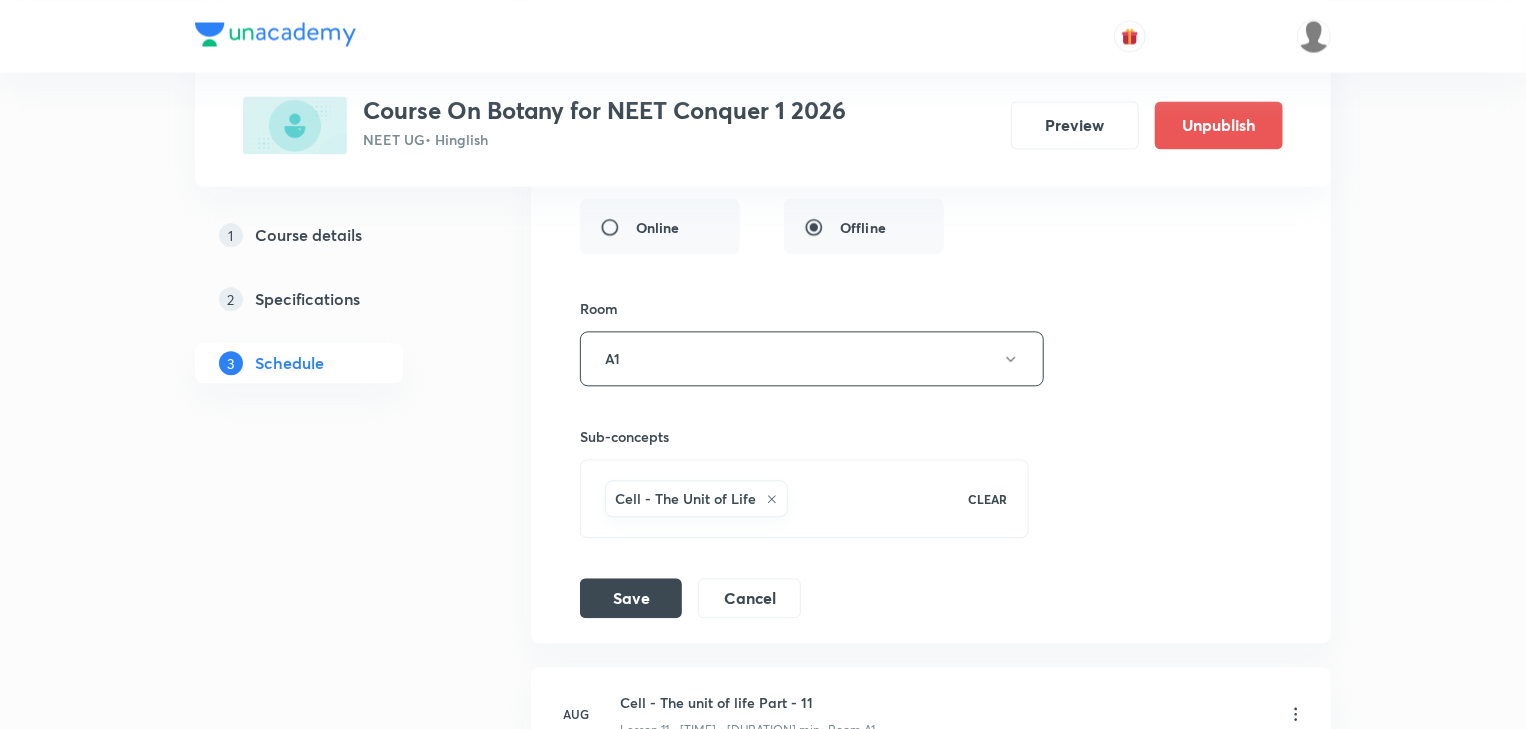 click on "Cell - The Unit of Life" at bounding box center [696, 498] 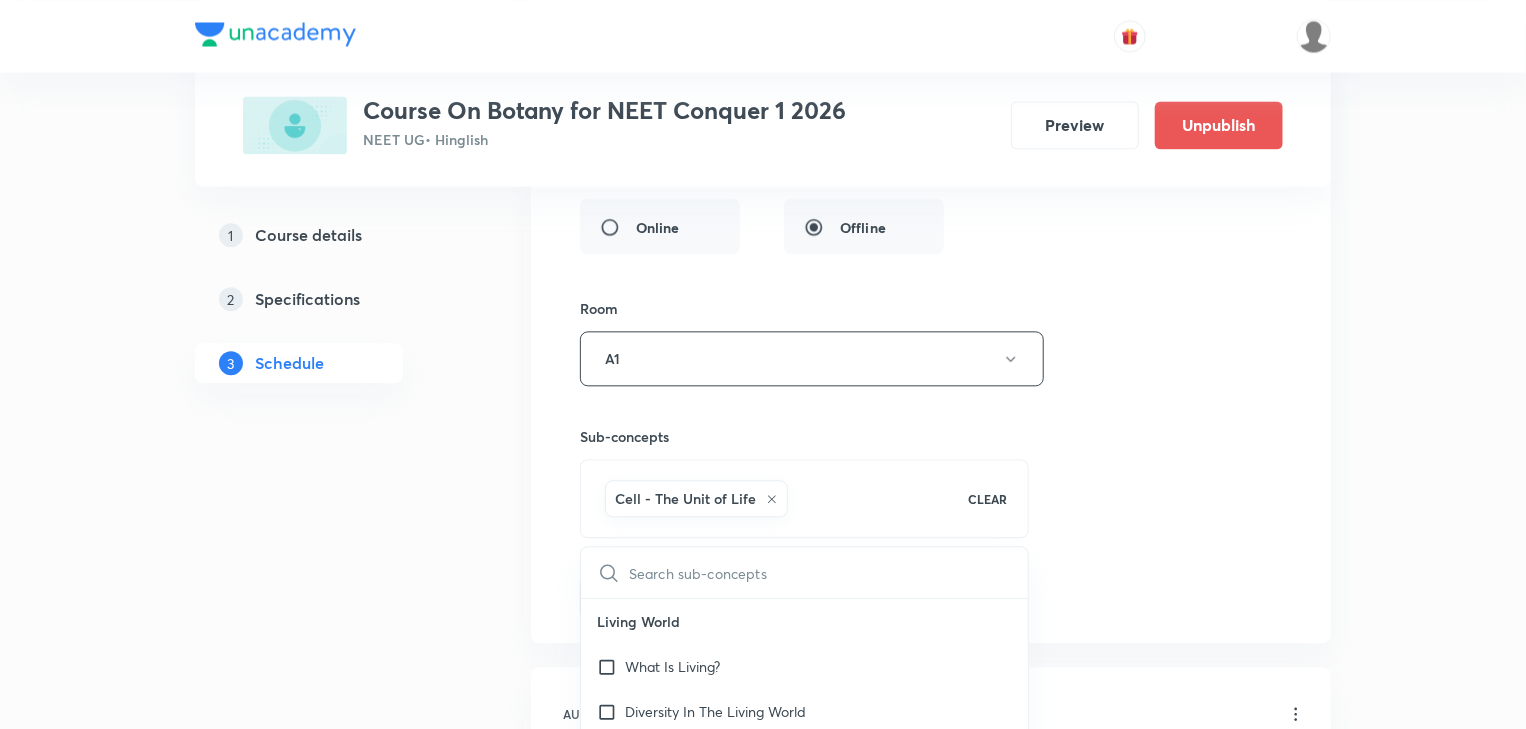 click 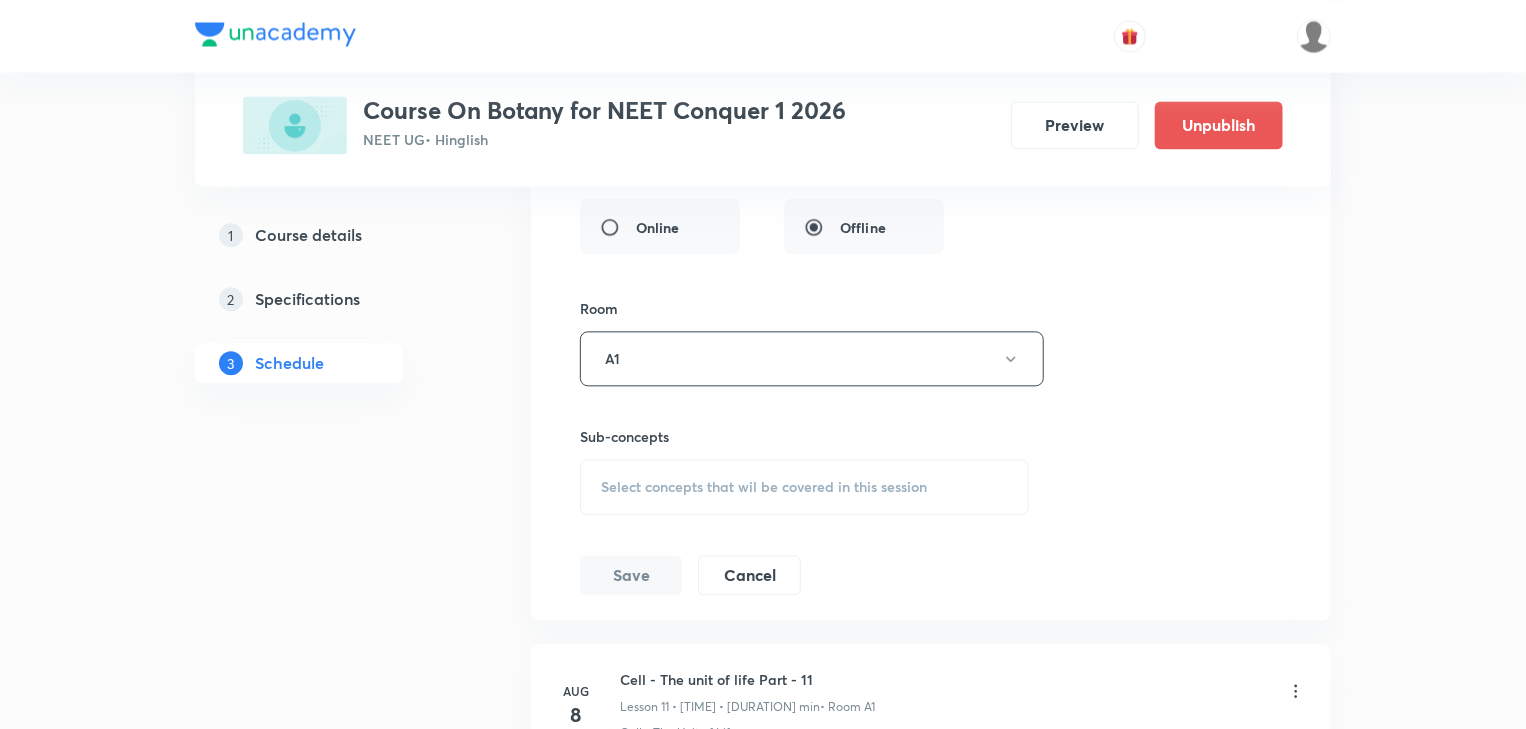 click on "Select concepts that wil be covered in this session" at bounding box center [764, 487] 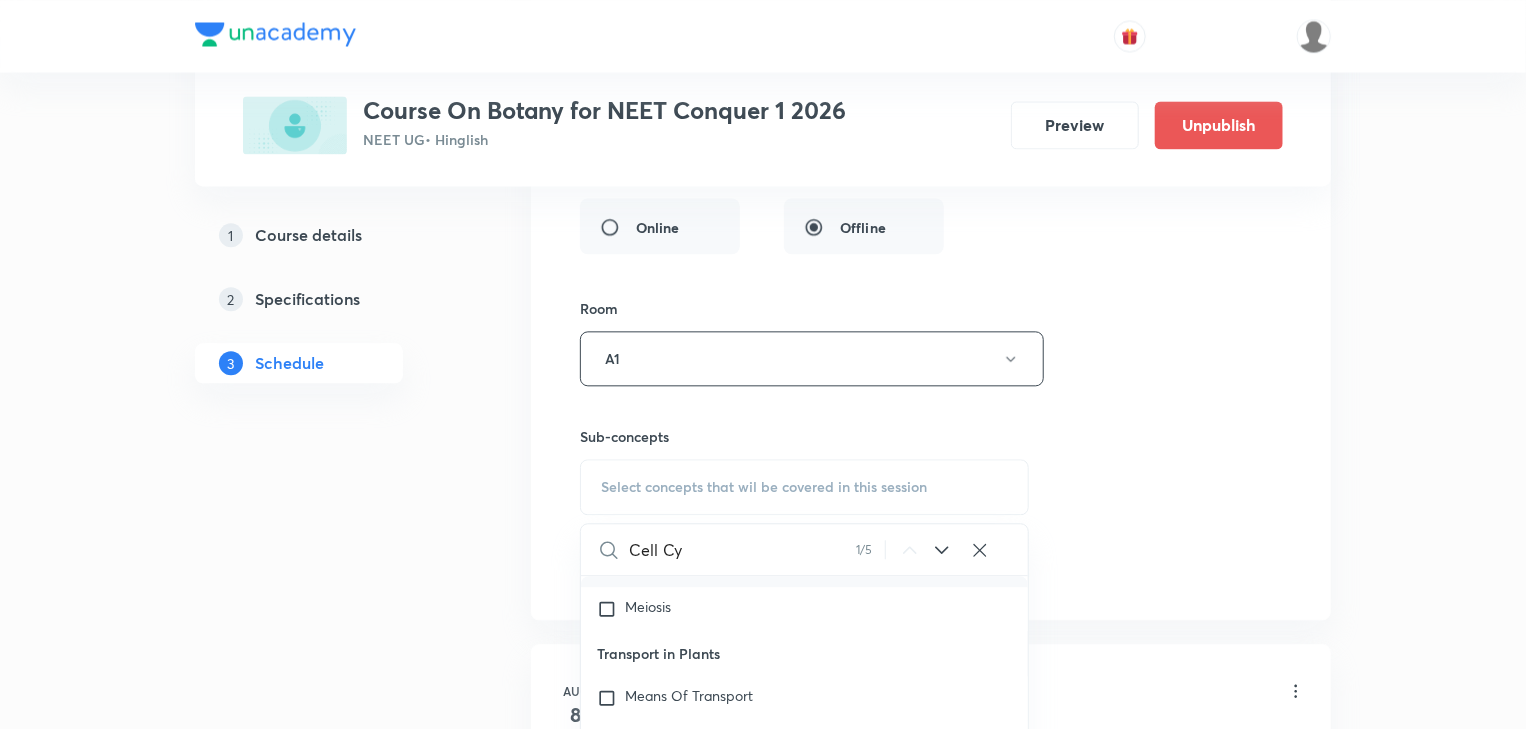 scroll, scrollTop: 4572, scrollLeft: 0, axis: vertical 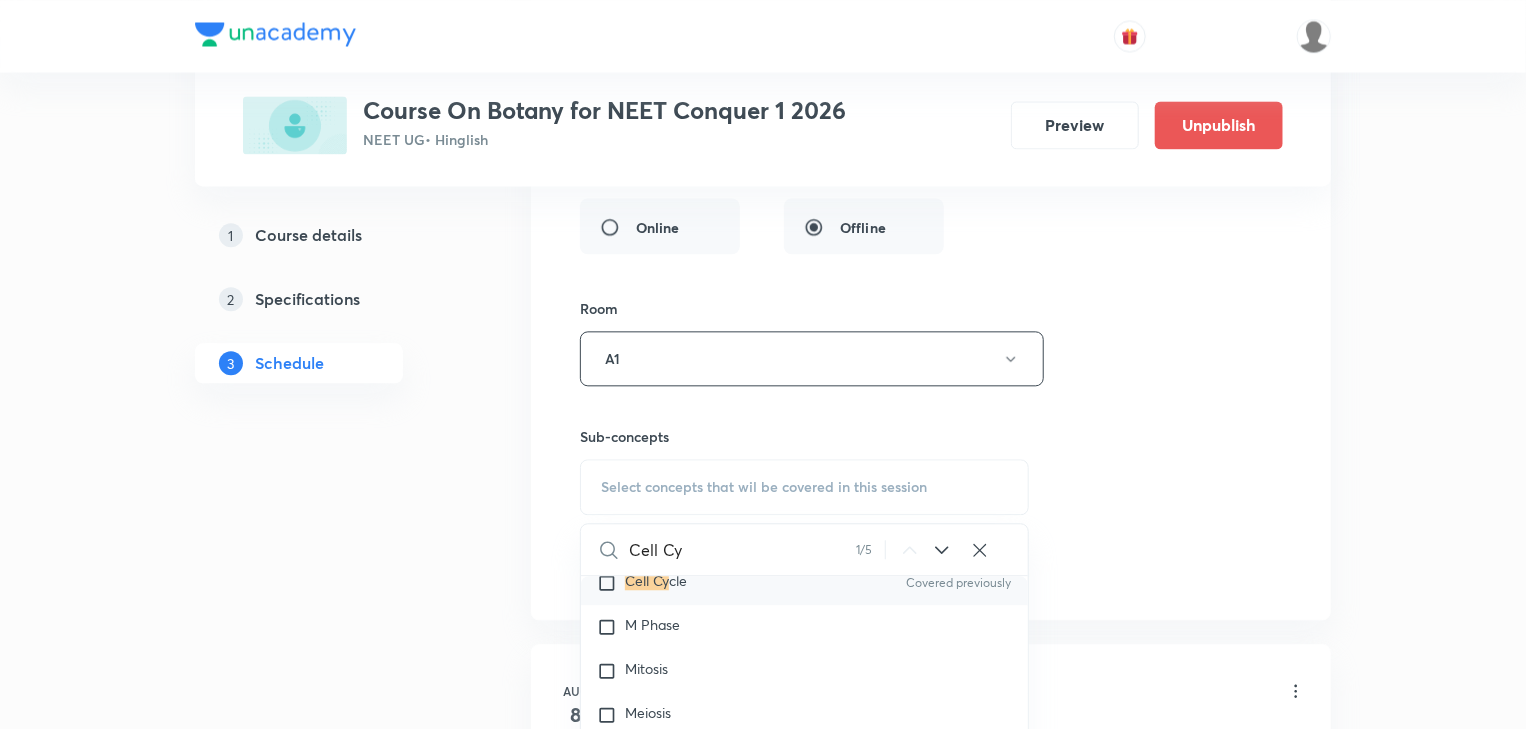 type on "Cell Cy" 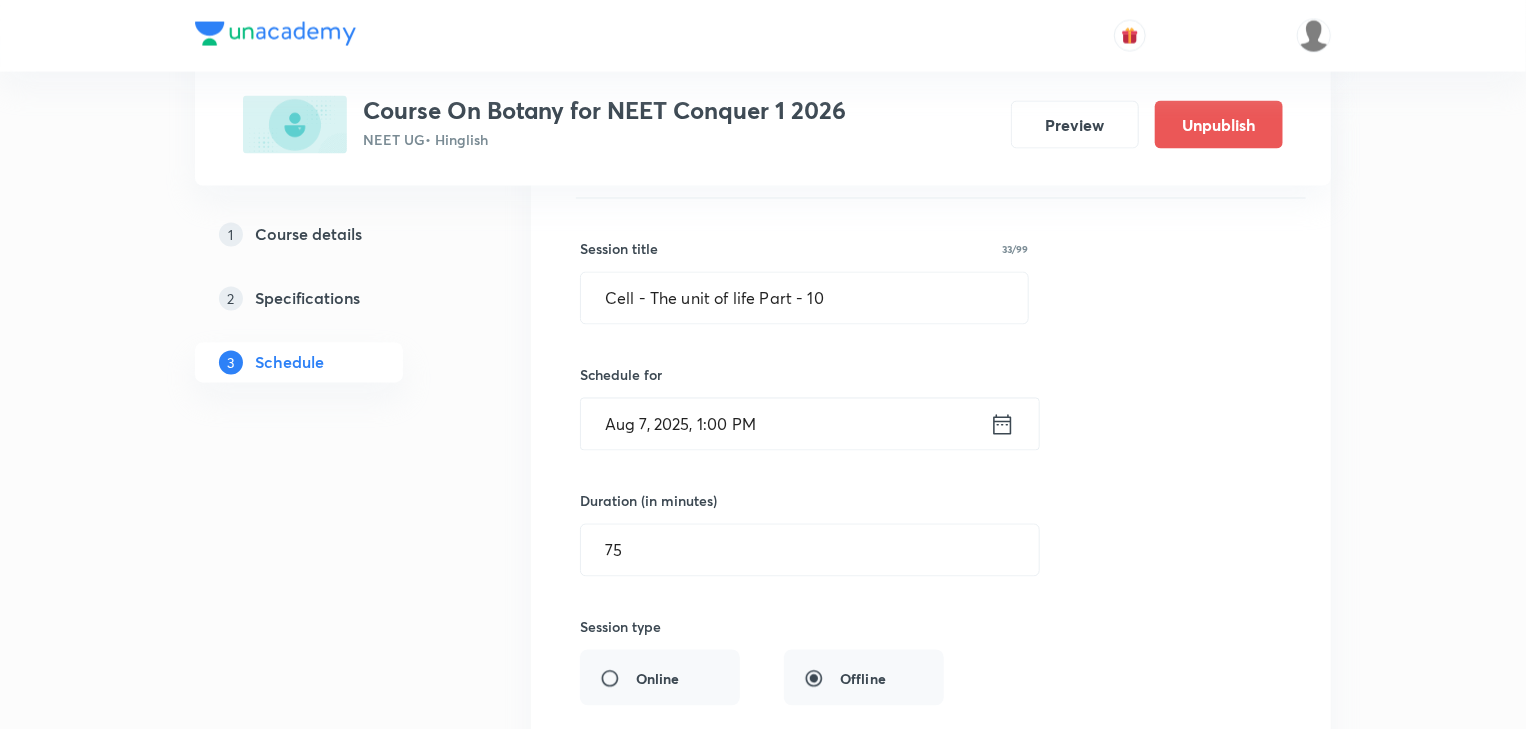 scroll, scrollTop: 1692, scrollLeft: 0, axis: vertical 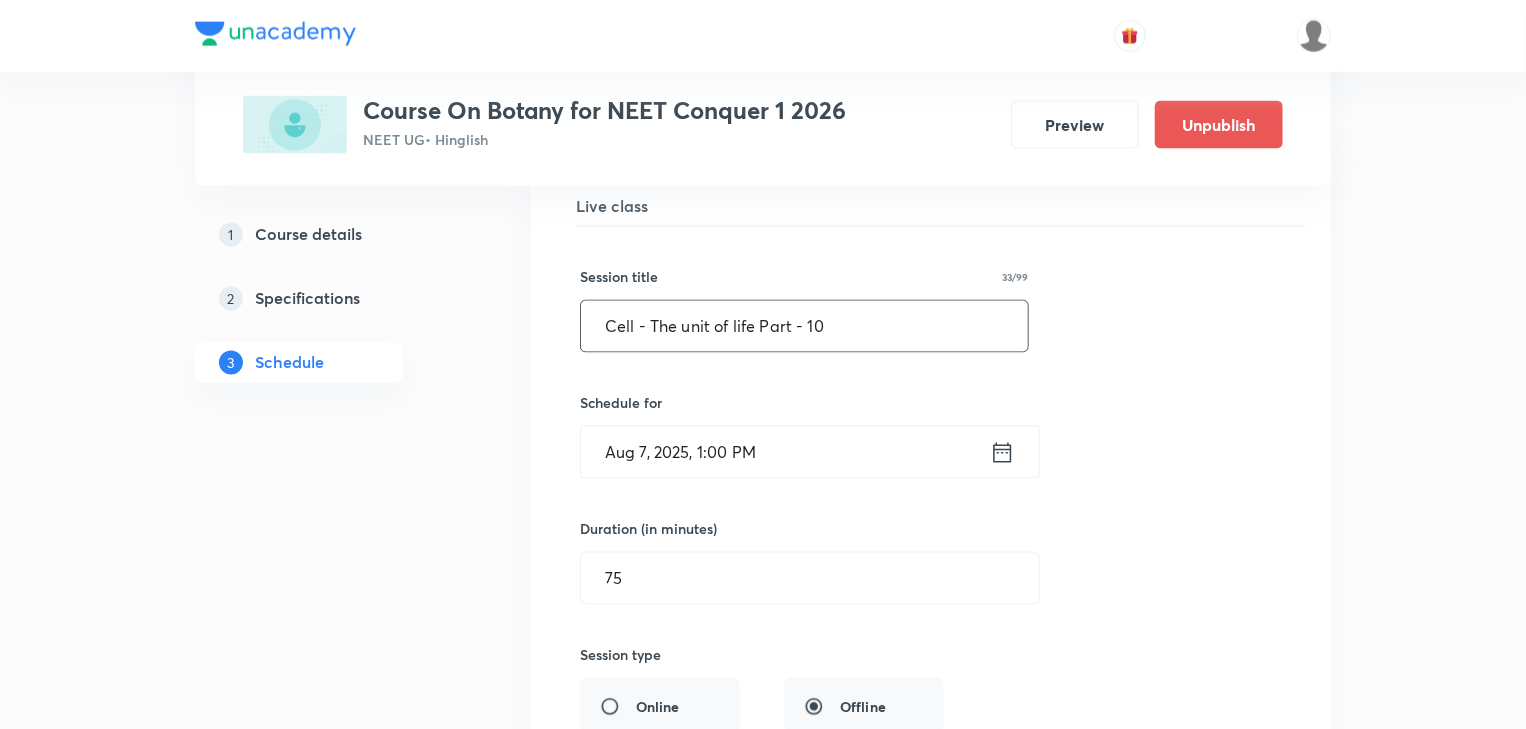 drag, startPoint x: 844, startPoint y: 319, endPoint x: 506, endPoint y: 370, distance: 341.826 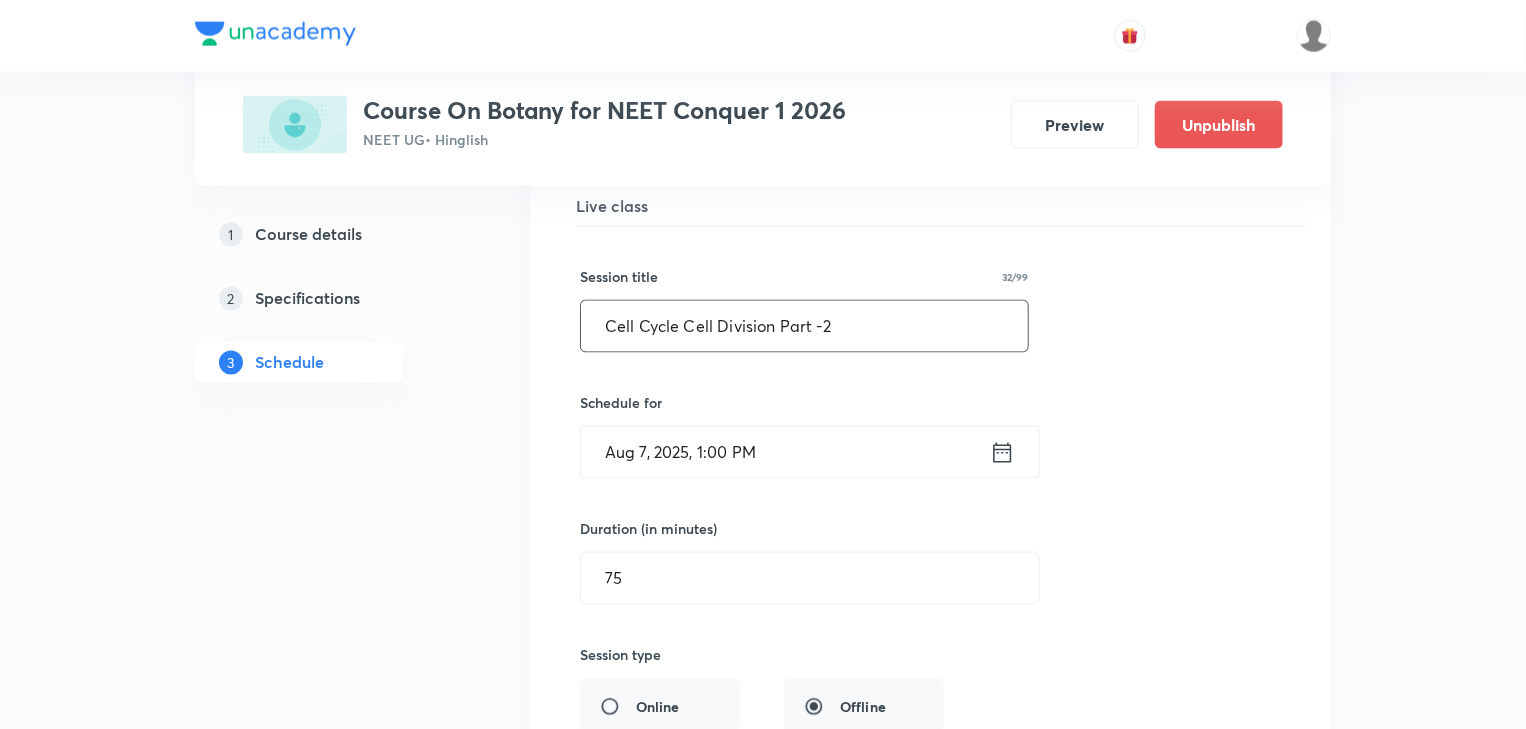 scroll, scrollTop: 2252, scrollLeft: 0, axis: vertical 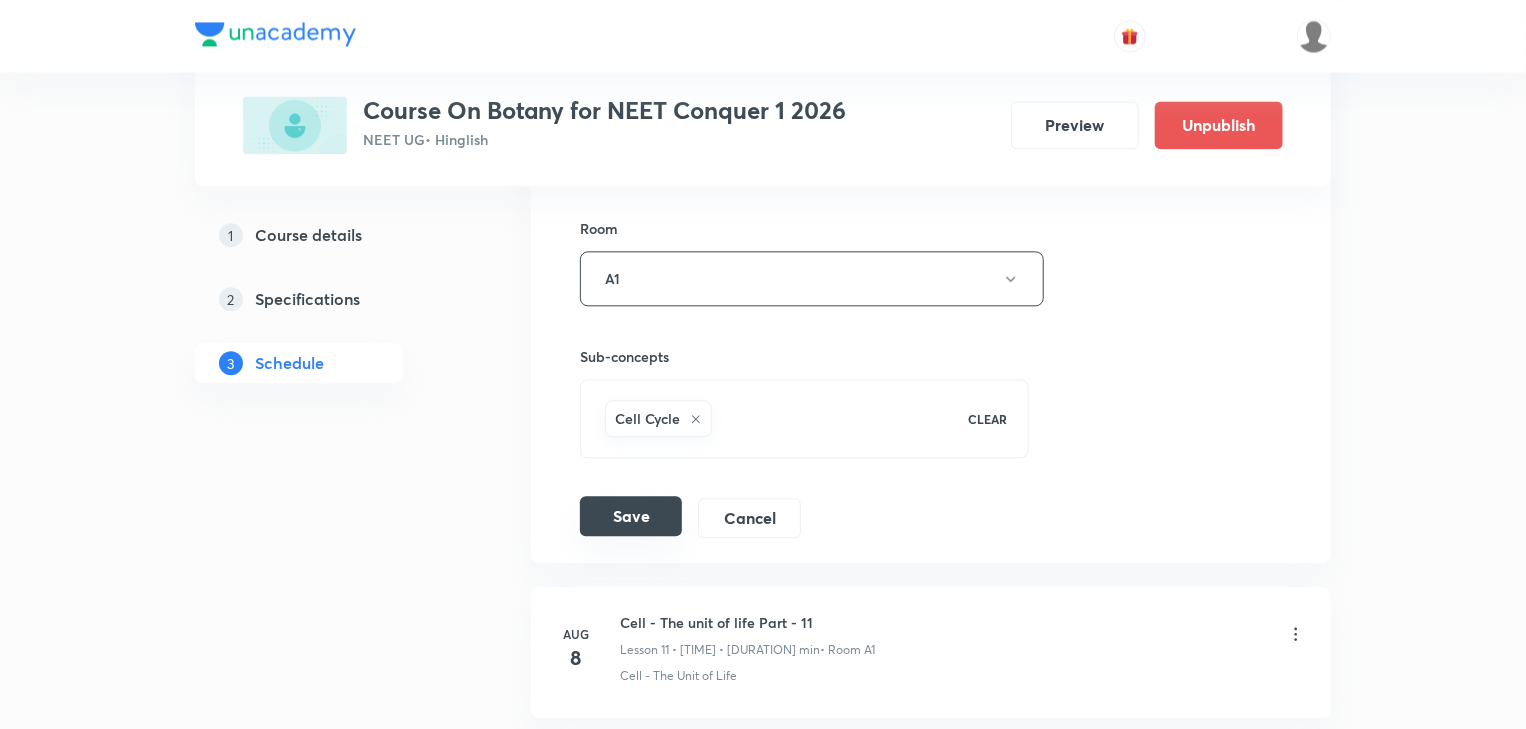 type on "Cell Cycle Cell Division Part -2" 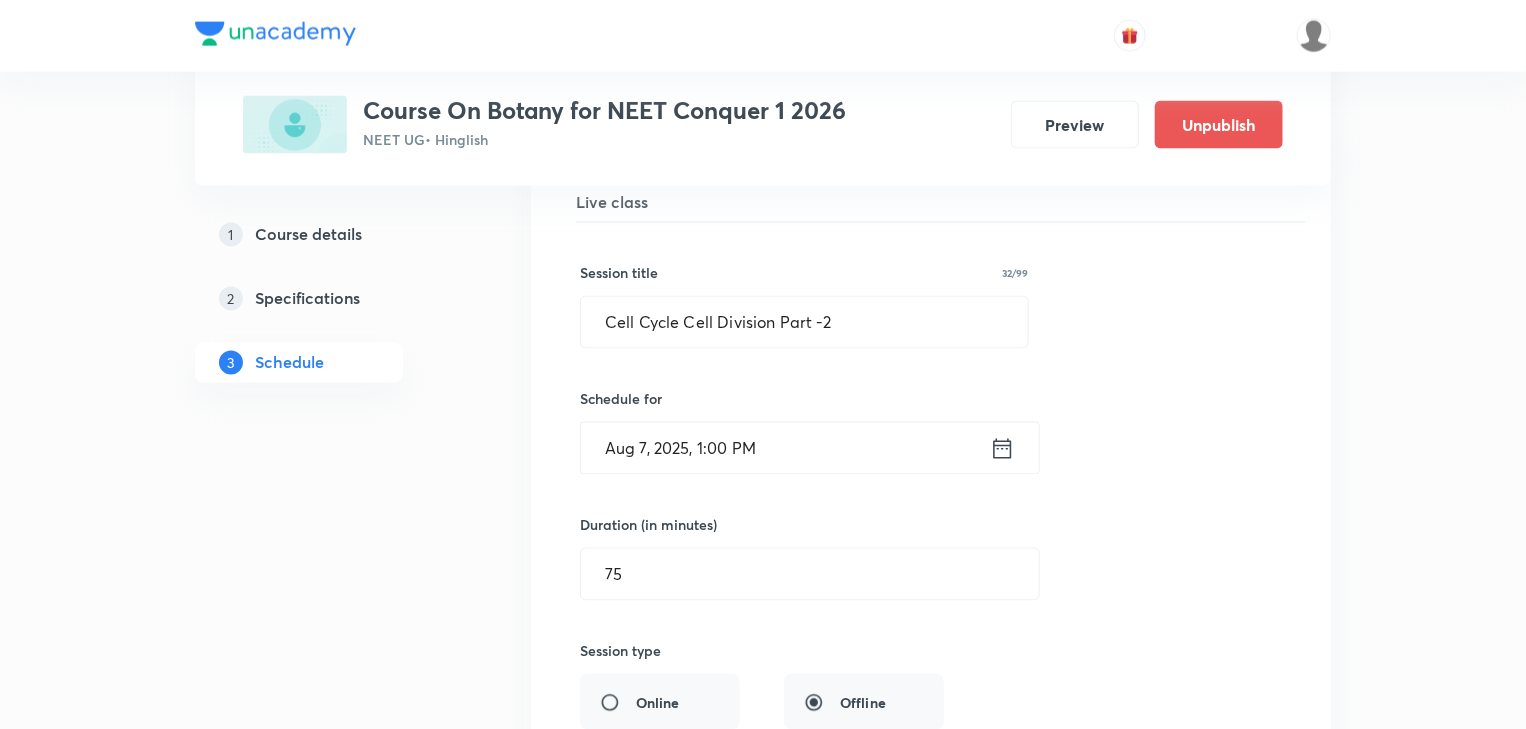 scroll, scrollTop: 1692, scrollLeft: 0, axis: vertical 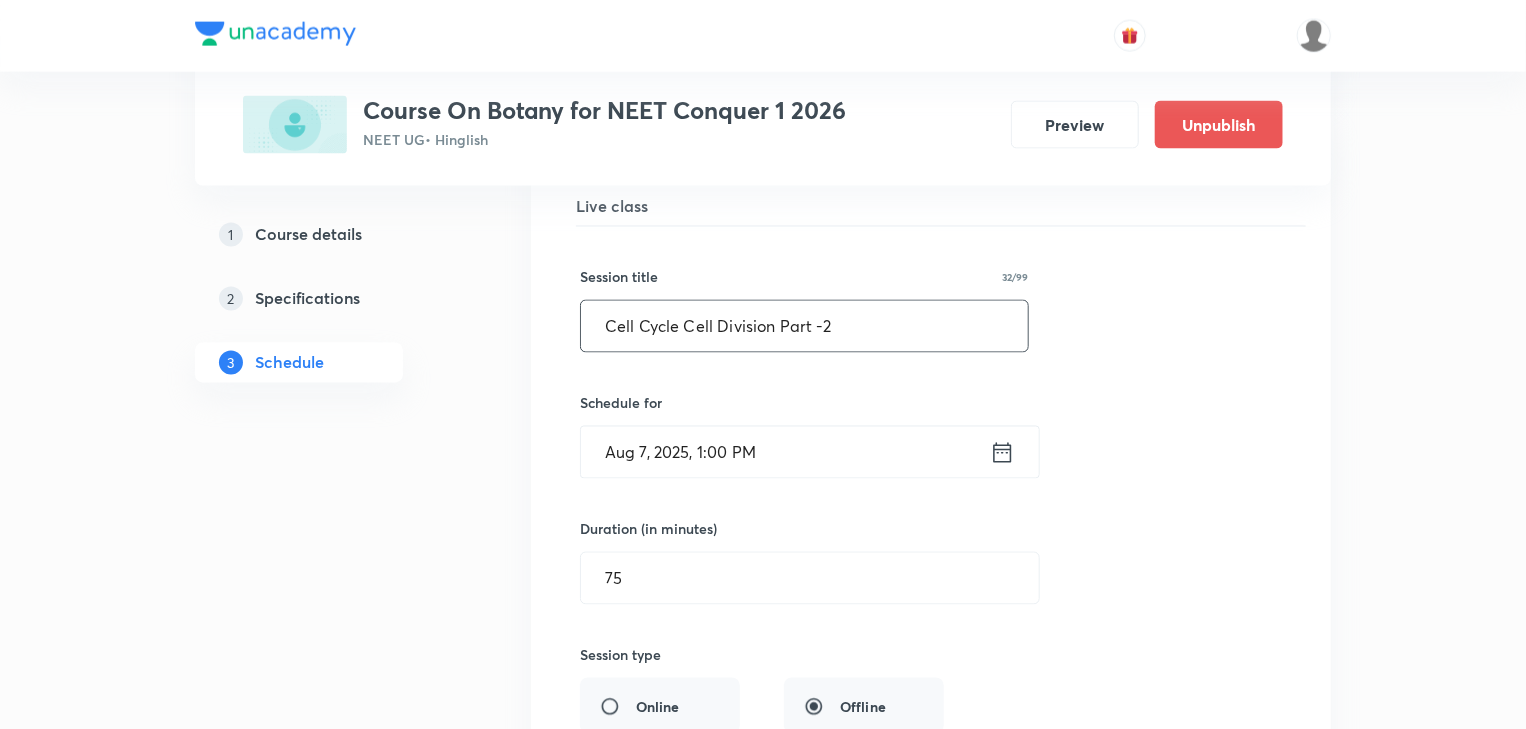 drag, startPoint x: 853, startPoint y: 315, endPoint x: 486, endPoint y: 302, distance: 367.23016 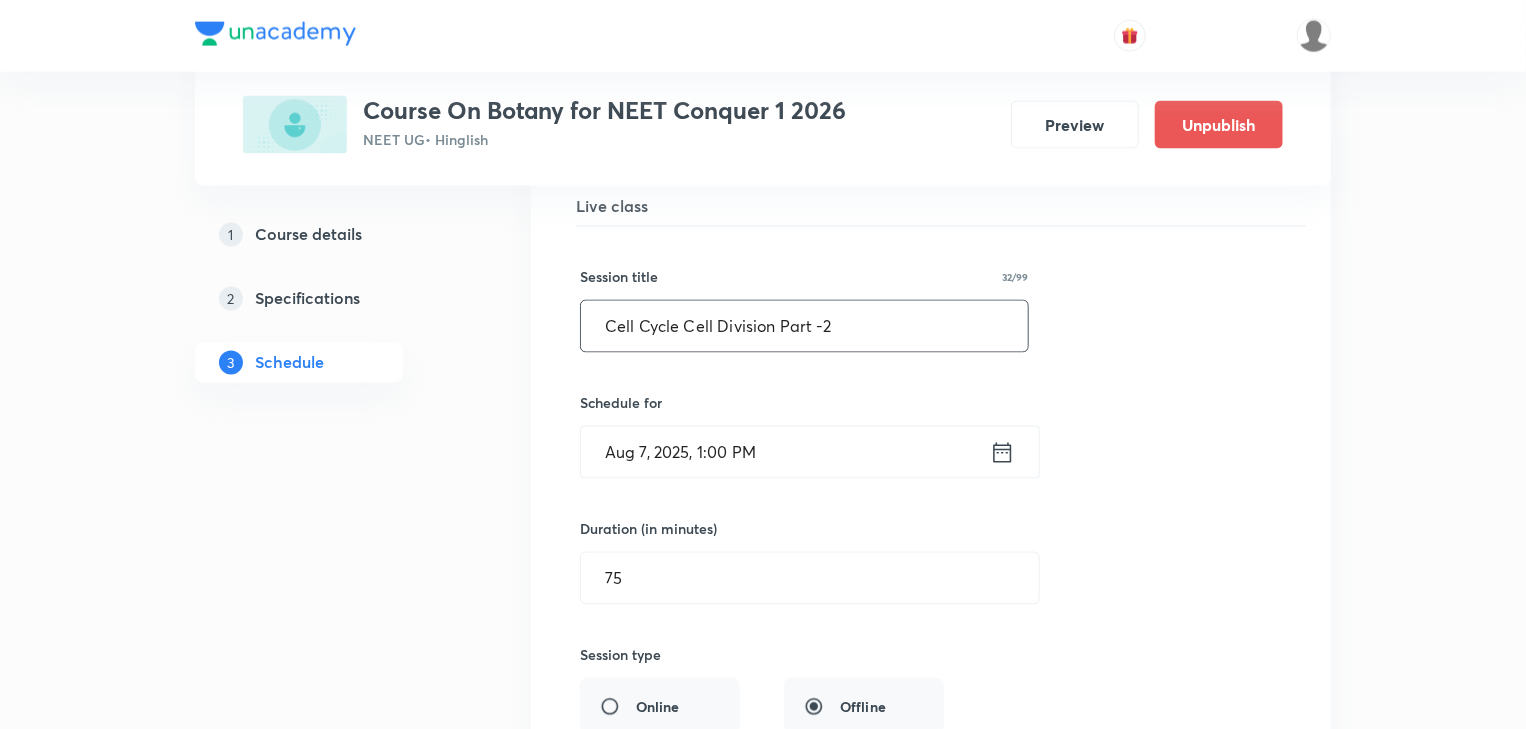 click on "Plus Courses Course On Botany for NEET Conquer 1 2026 NEET UG  • Hinglish Preview Unpublish 1 Course details 2 Specifications 3 Schedule Schedule 11  classes Jul 9 Cell - The unit of life Part - 1 Lesson 1 • [TIME] • [DURATION] min  • Room A3 Cell - The Unit of Life Jul 10 Cell - The unit of life Part - 2 Lesson 2 • [TIME] • [DURATION] min  • Room A1 Cell - The Unit of Life Jul 15 Cell - The unit of life Part - 3 Lesson 3 • [TIME] • [DURATION] min  • Room A3 Cell - The Unit of Life Jul 17 Cell - The unit of life Part - 4 Lesson 4 • [TIME] • [DURATION] min  • Room A1 Cell - The Unit of Life Jul 22 Cell - The unit of life Part - 5 Lesson 5 • [TIME] • [DURATION] min  • Room A3 Cell - The Unit of Life Jul 25 Cell - The unit of life Part - 6 Lesson 6 • [TIME] • [DURATION] min  • Room A3 Cell - The Unit of Life Jul 31 Cell - The unit of life Part - 7 Lesson 7 • [TIME] • [DURATION] min  • Room A1 Cell - The Unit of Life Aug 1 Cell - The unit of life Part - 8 Lesson 8 • [TIME] • [DURATION] min  • Room A3 Lesson 9 9" at bounding box center (763, -75) 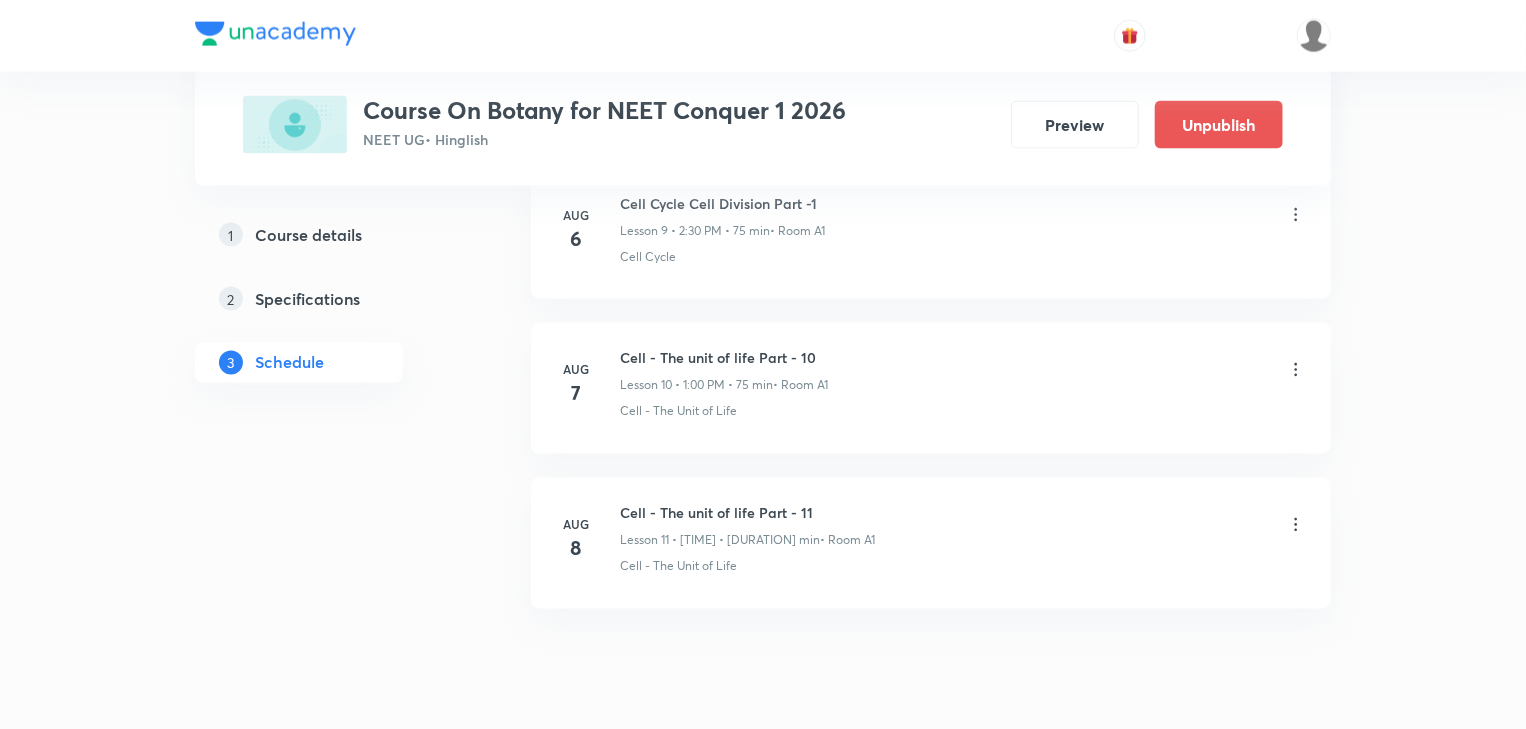 scroll, scrollTop: 1496, scrollLeft: 0, axis: vertical 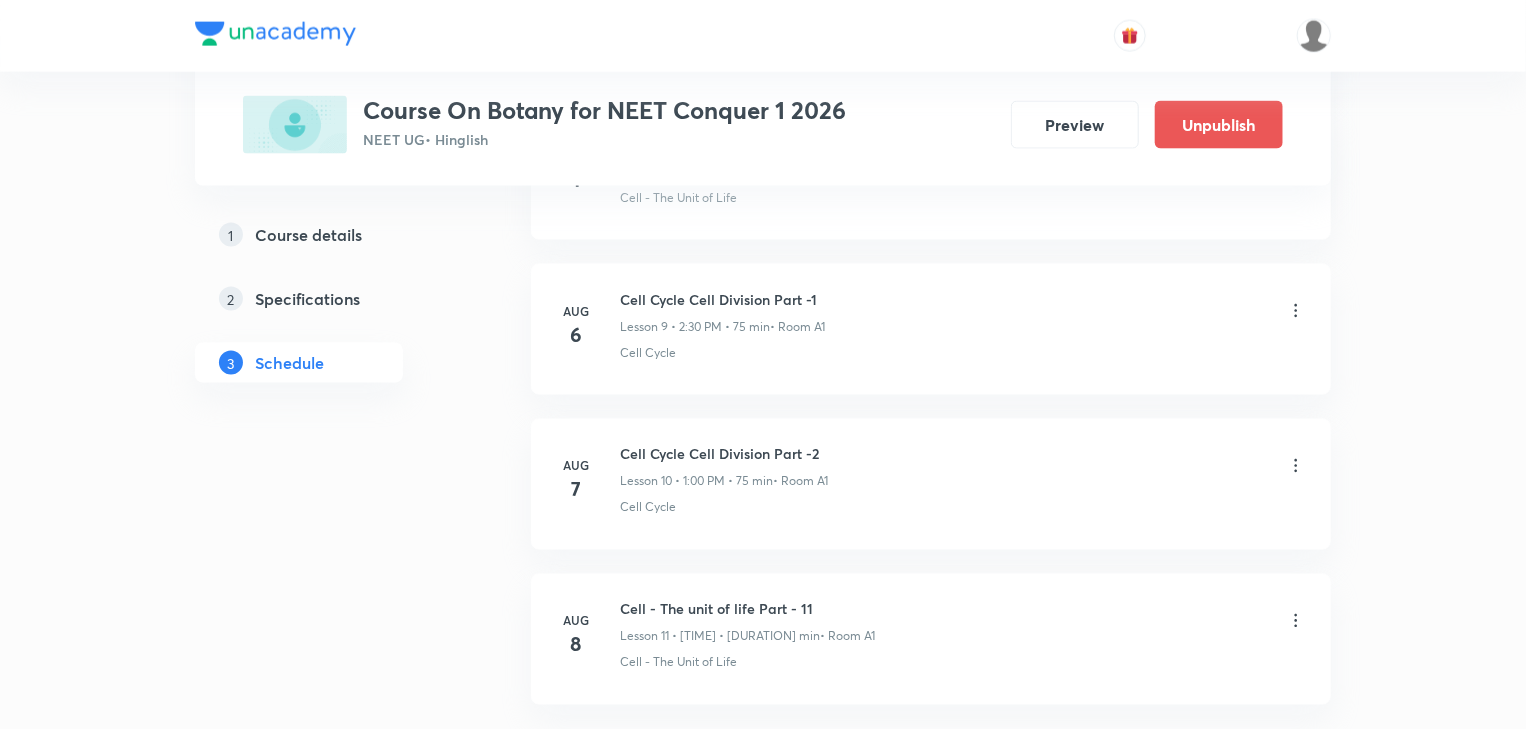 click 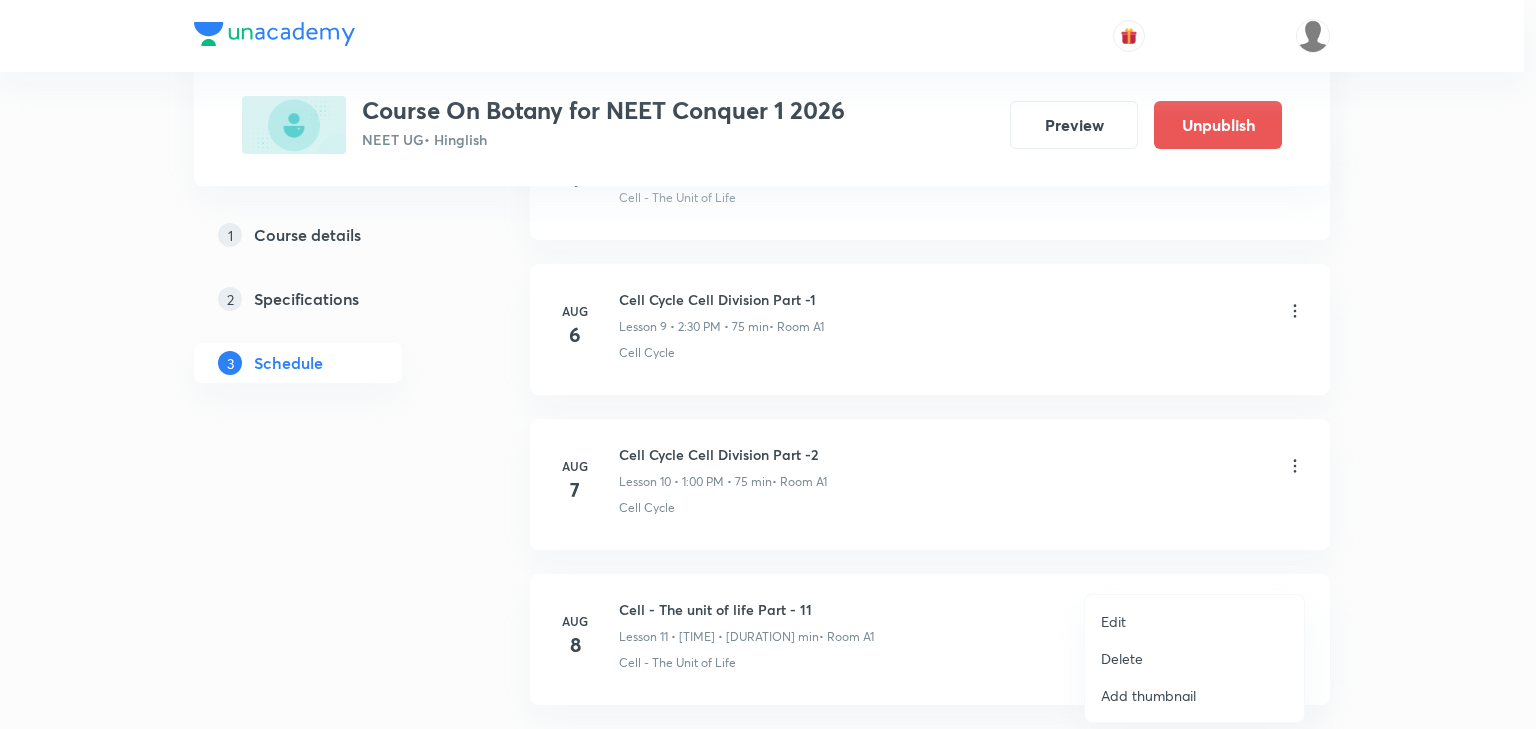 click on "Edit" at bounding box center (1194, 621) 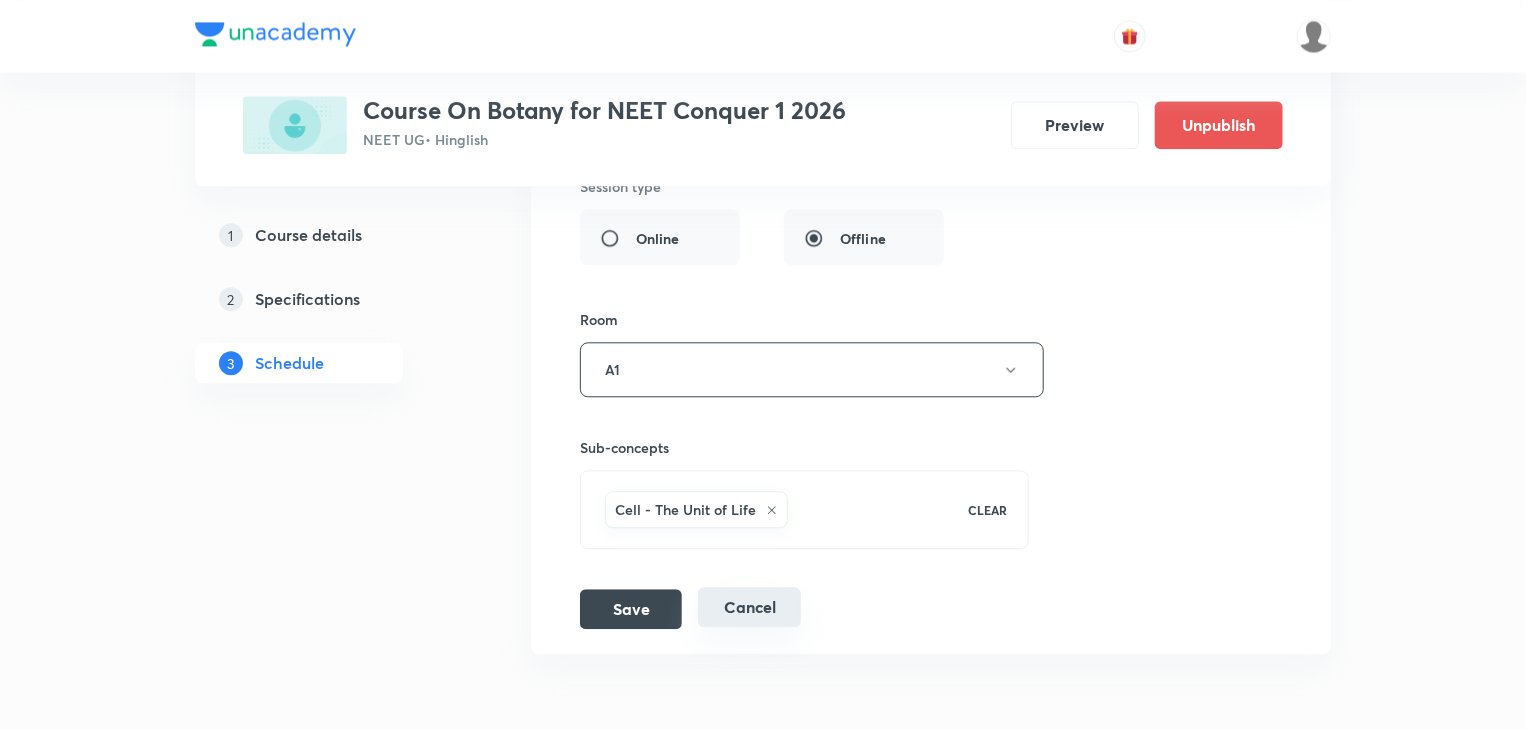 scroll, scrollTop: 2422, scrollLeft: 0, axis: vertical 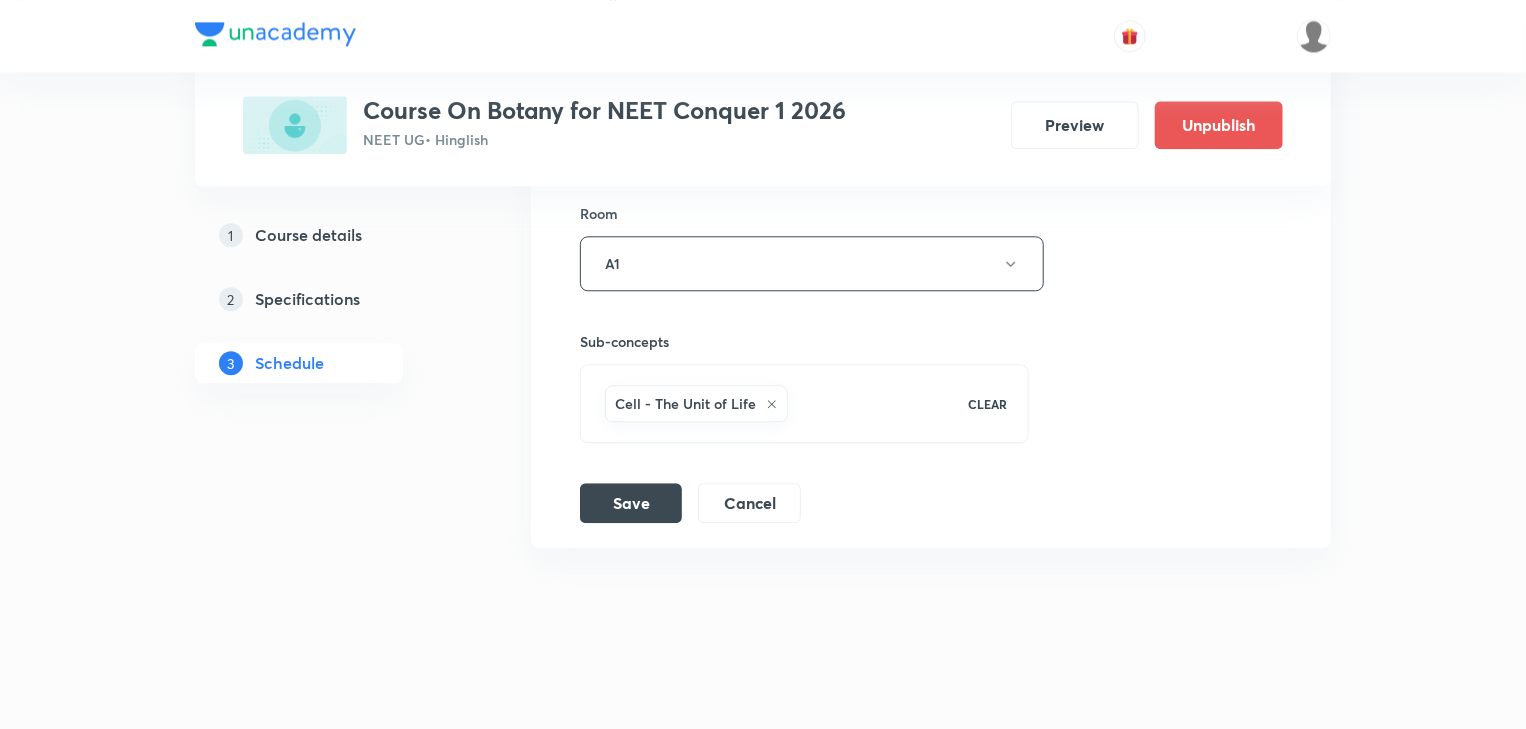 click 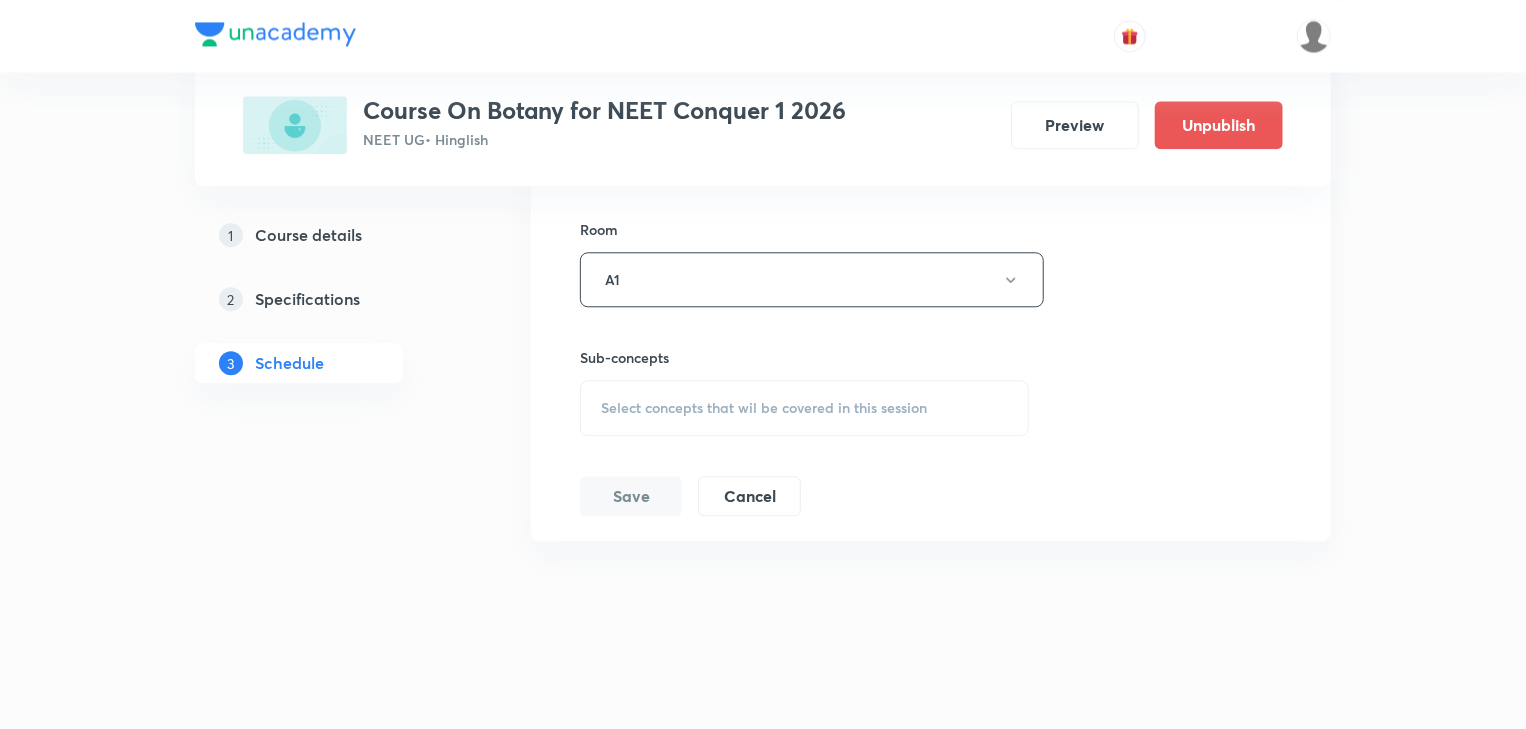 scroll, scrollTop: 2400, scrollLeft: 0, axis: vertical 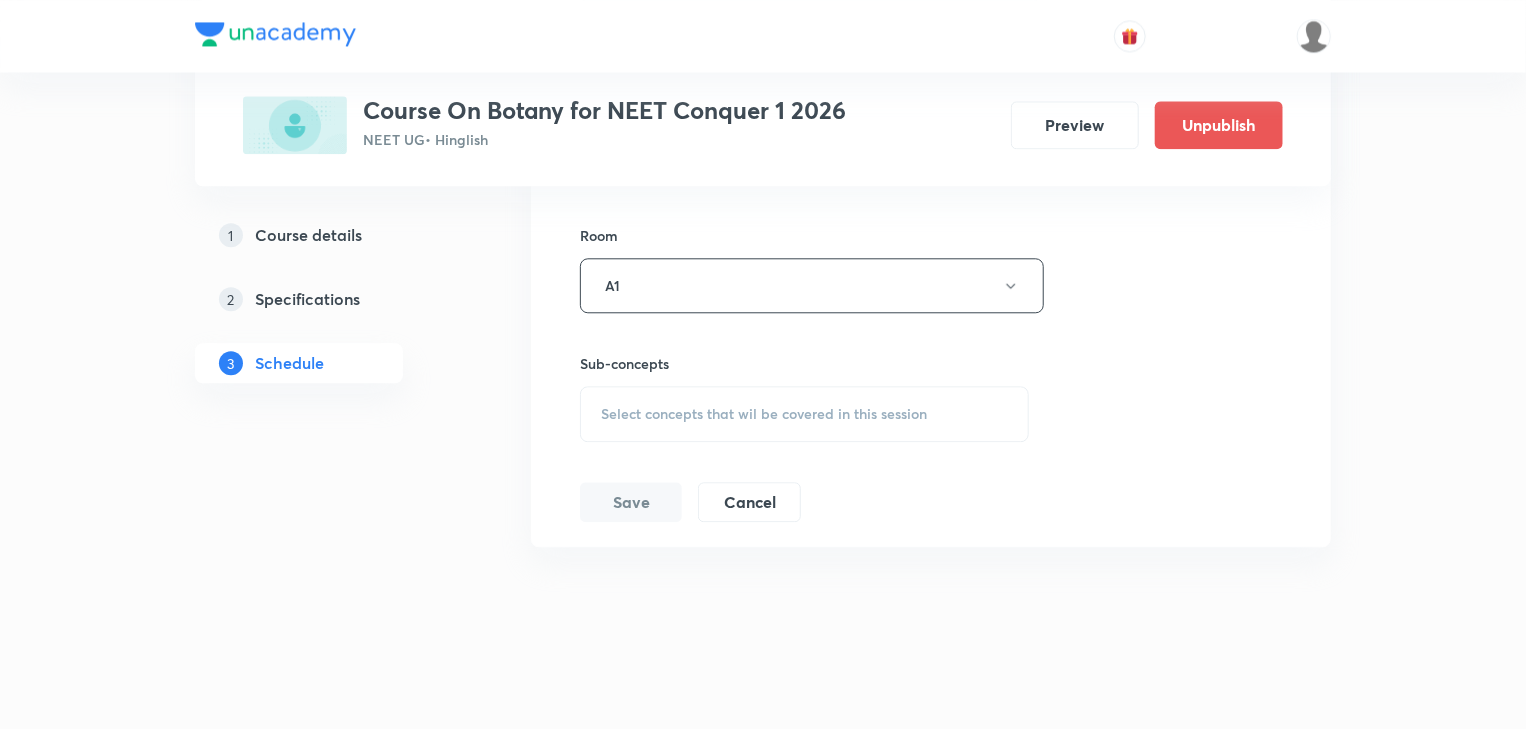 click on "Select concepts that wil be covered in this session" at bounding box center (804, 414) 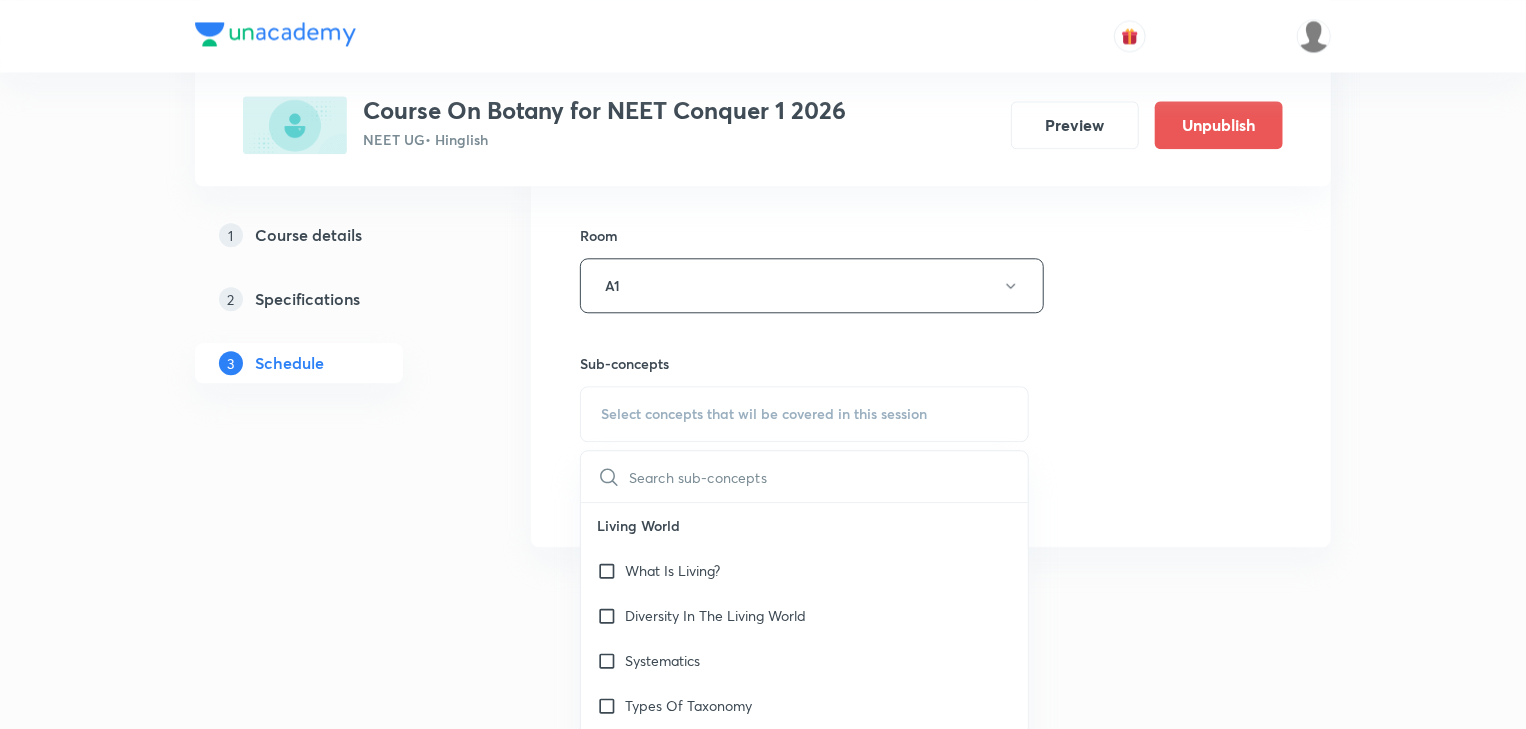 scroll, scrollTop: 2422, scrollLeft: 0, axis: vertical 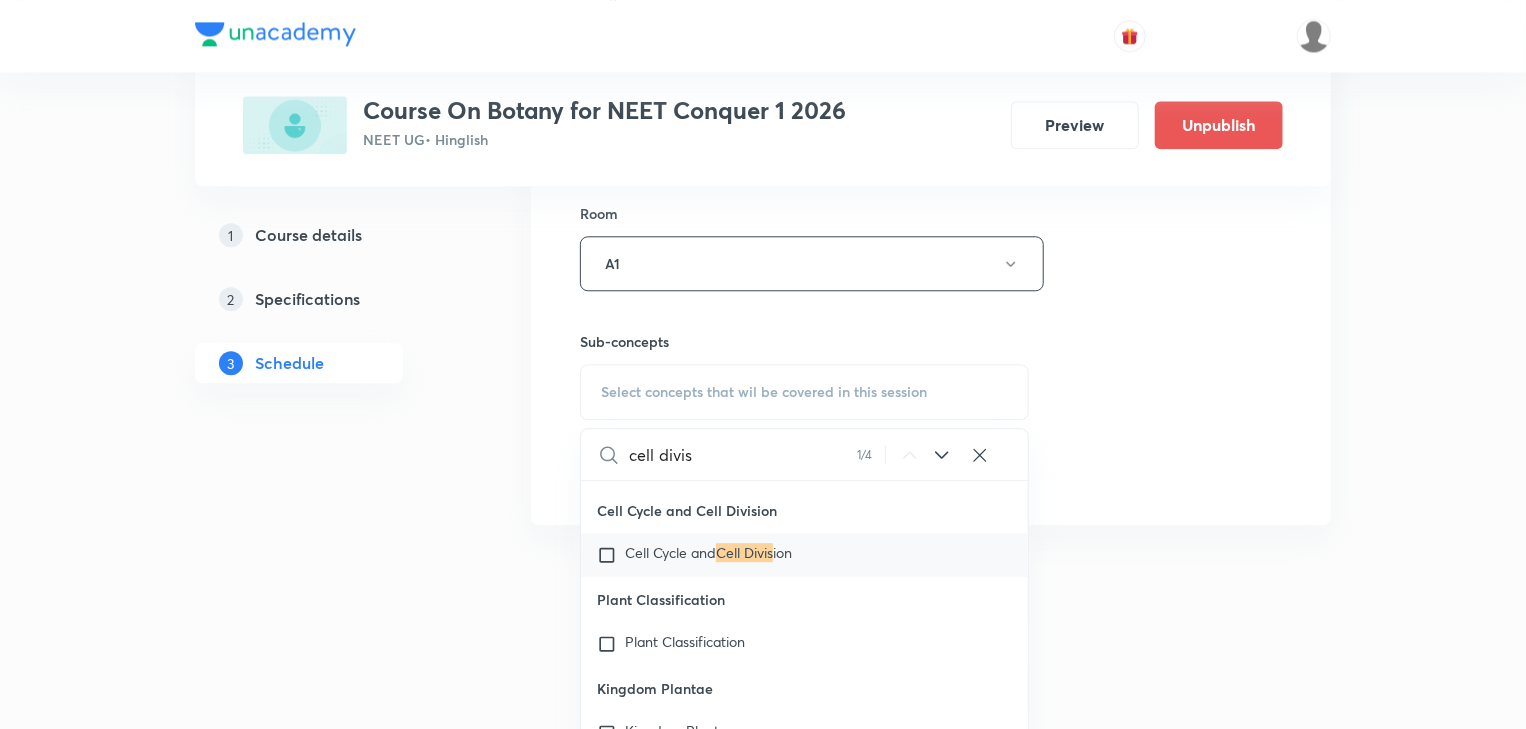 type on "cell divis" 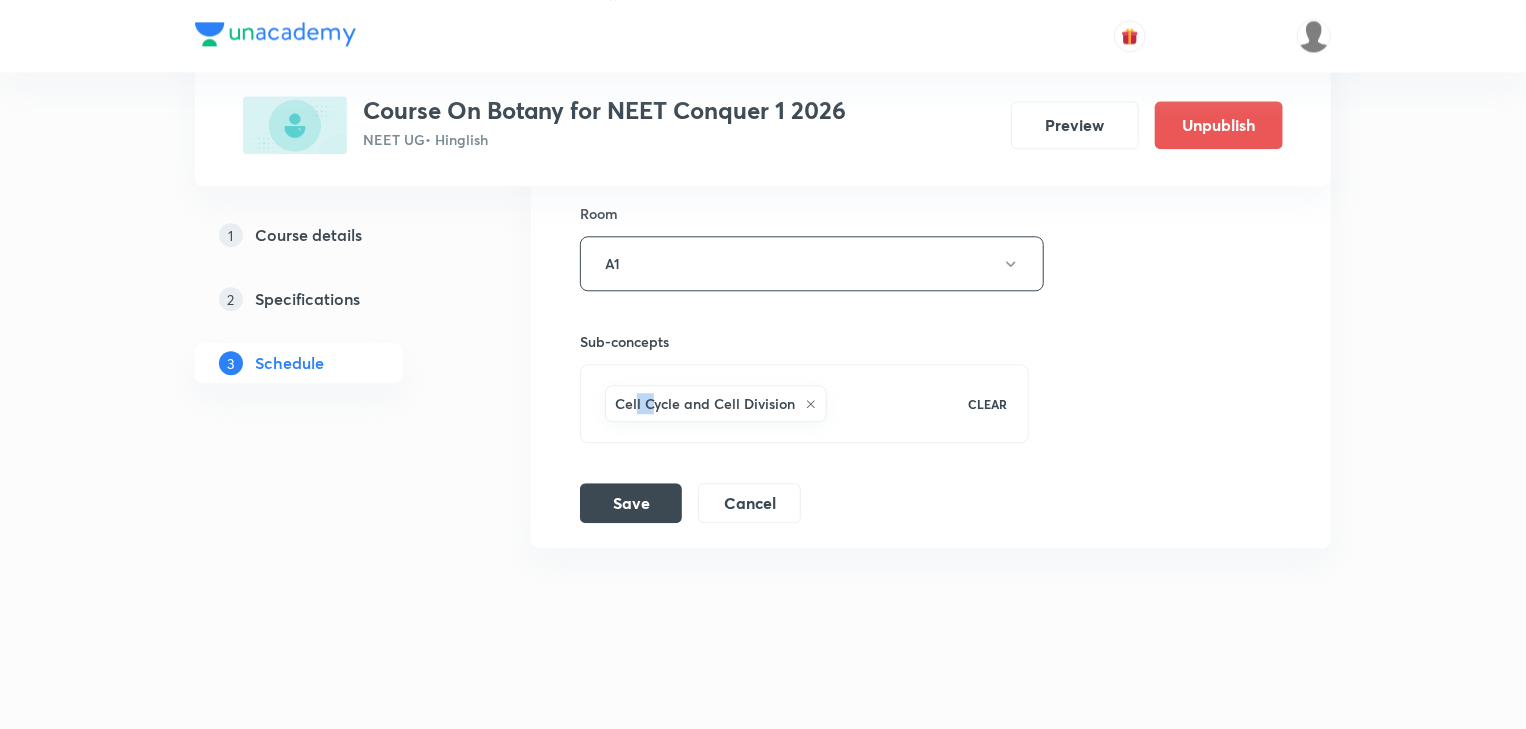 click on "Cell Cycle and Cell Division" at bounding box center [716, 403] 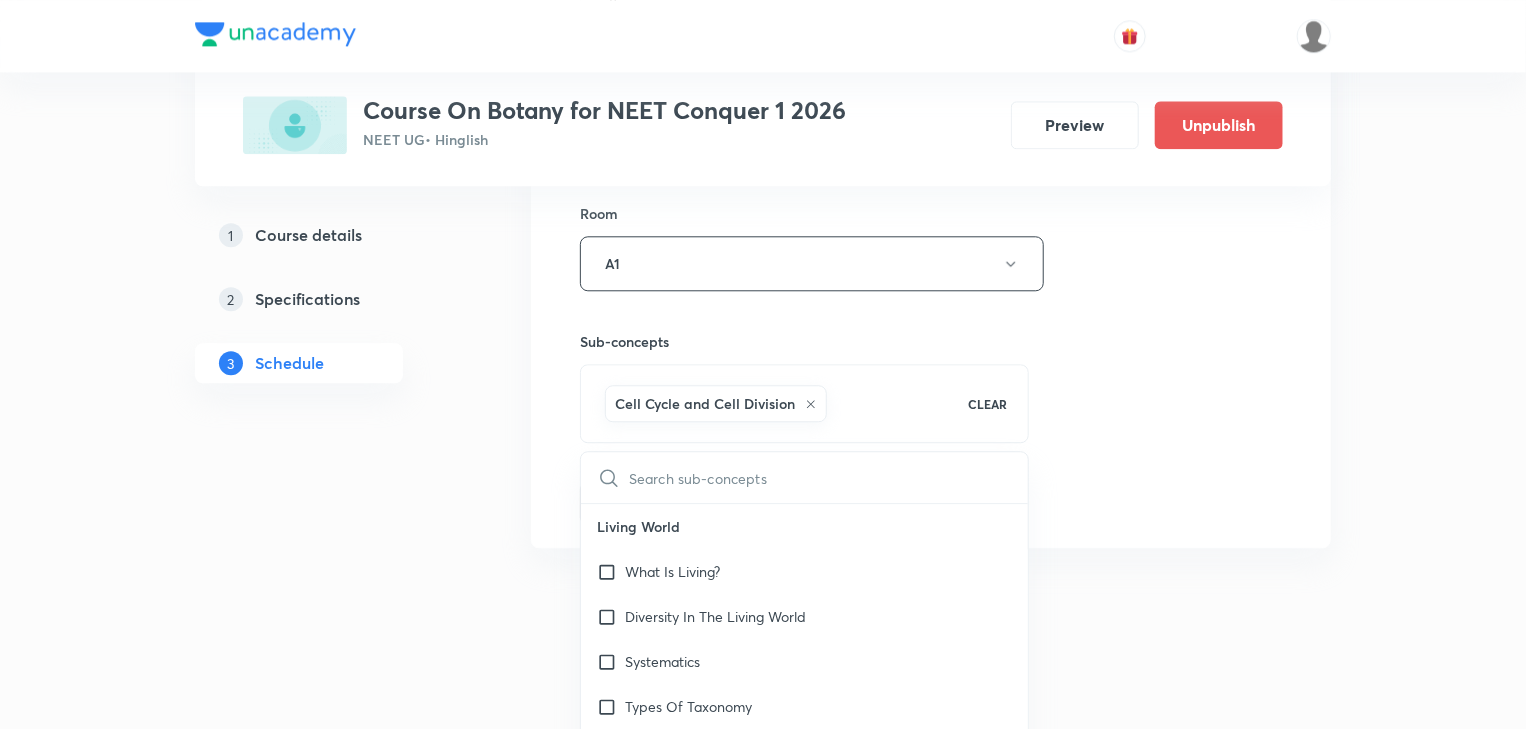 click on "Plus Courses Course On Botany for NEET Conquer 1 2026 NEET UG  • Hinglish Preview Unpublish 1 Course details 2 Specifications 3 Schedule Schedule 11  classes Jul 9 Cell - The unit of life Part - 1 Lesson 1 • [TIME] • [DURATION] min  • Room A3 Cell - The Unit of Life Jul 10 Cell - The unit of life Part - 2 Lesson 2 • [TIME] • [DURATION] min  • Room A1 Cell - The Unit of Life Jul 15 Cell - The unit of life Part - 3 Lesson 3 • [TIME] • [DURATION] min  • Room A3 Cell - The Unit of Life Jul 17 Cell - The unit of life Part - 4 Lesson 4 • [TIME] • [DURATION] min  • Room A1 Cell - The Unit of Life Jul 22 Cell - The unit of life Part - 5 Lesson 5 • [TIME] • [DURATION] min  • Room A3 Cell - The Unit of Life Jul 25 Cell - The unit of life Part - 6 Lesson 6 • [TIME] • [DURATION] min  • Room A3 Cell - The Unit of Life Jul 31 Cell - The unit of life Part - 7 Lesson 7 • [TIME] • [DURATION] min  • Room A1 Cell - The Unit of Life Aug 1 Cell - The unit of life Part - 8 Lesson 8 • [TIME] • [DURATION] min  • Room A3 Aug 6 Aug" at bounding box center (763, -843) 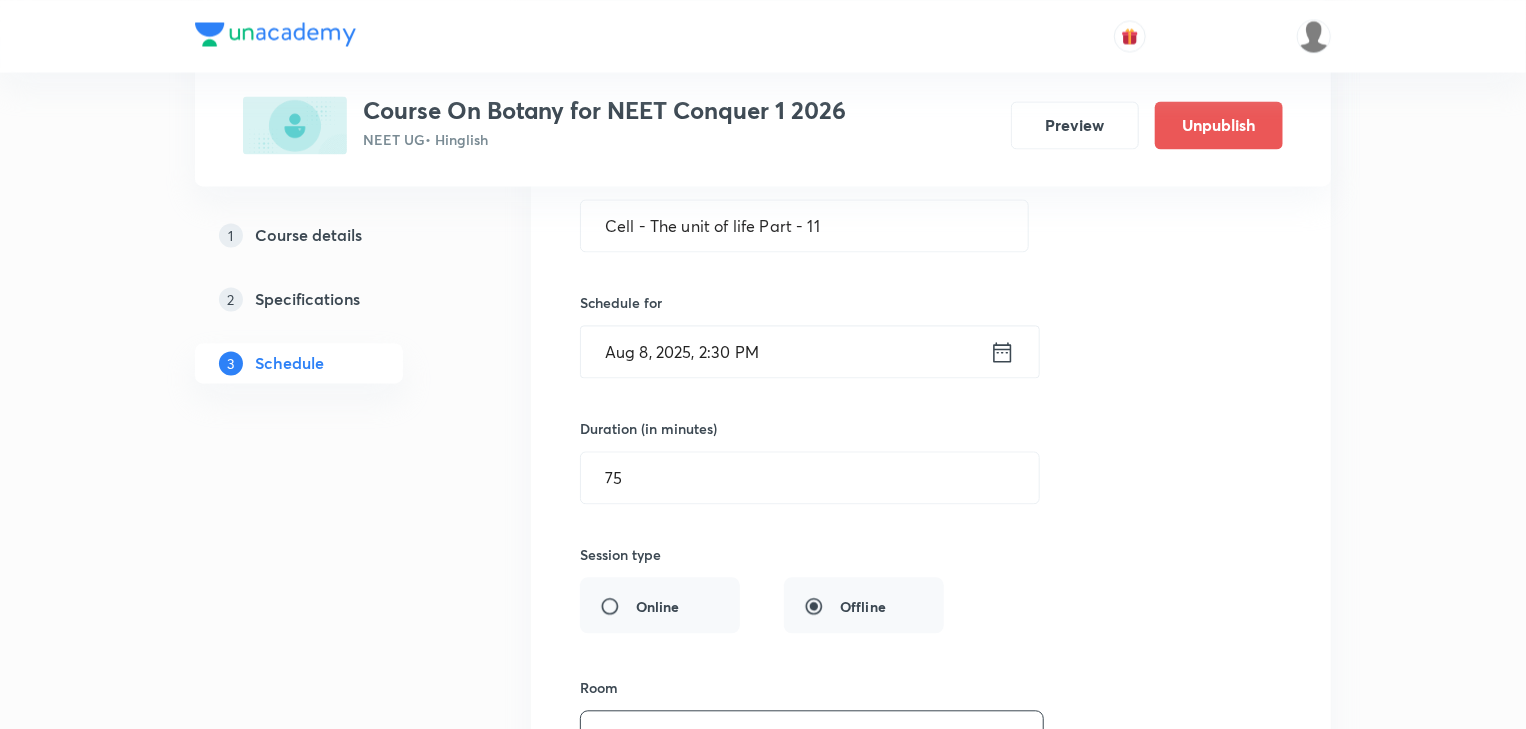 scroll, scrollTop: 1942, scrollLeft: 0, axis: vertical 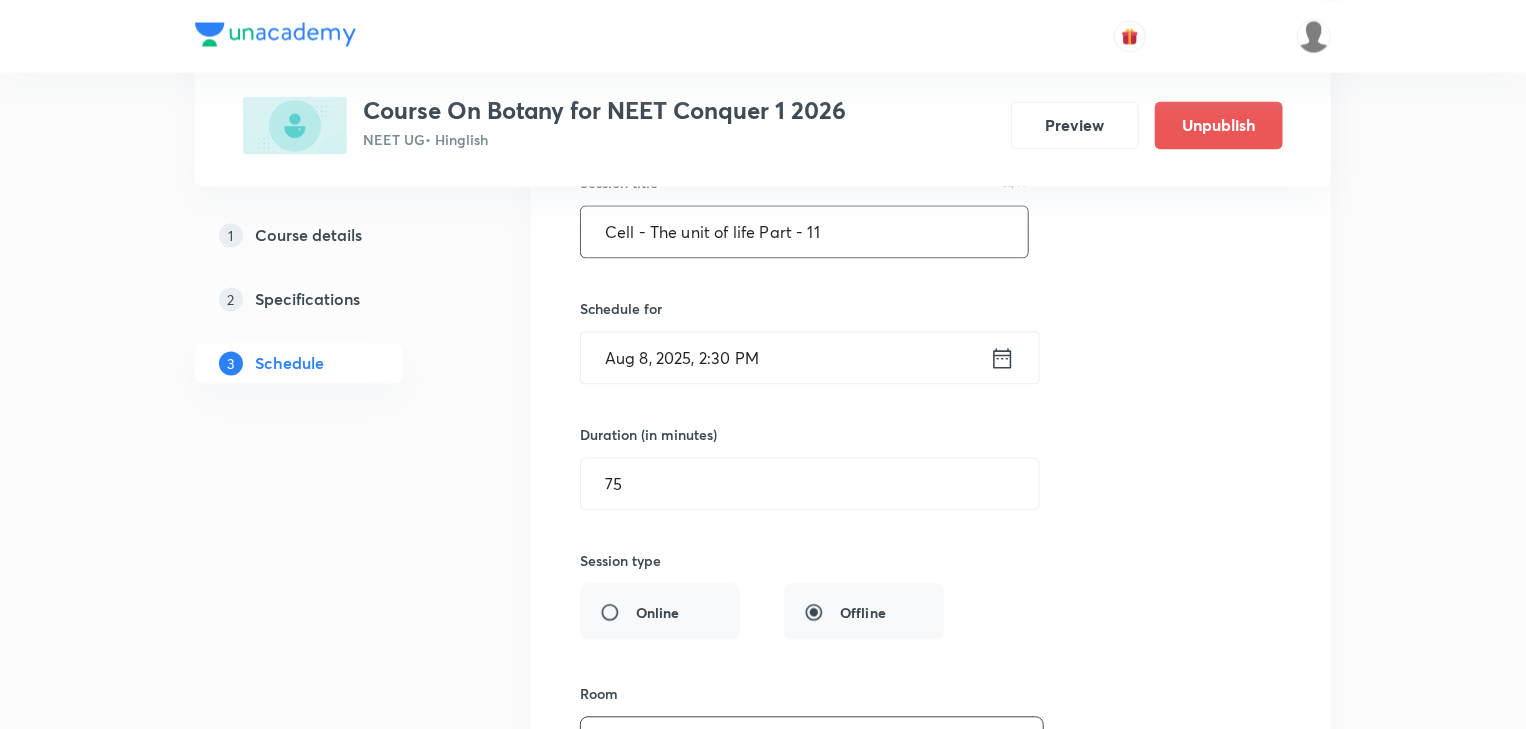drag, startPoint x: 810, startPoint y: 219, endPoint x: 604, endPoint y: 240, distance: 207.06763 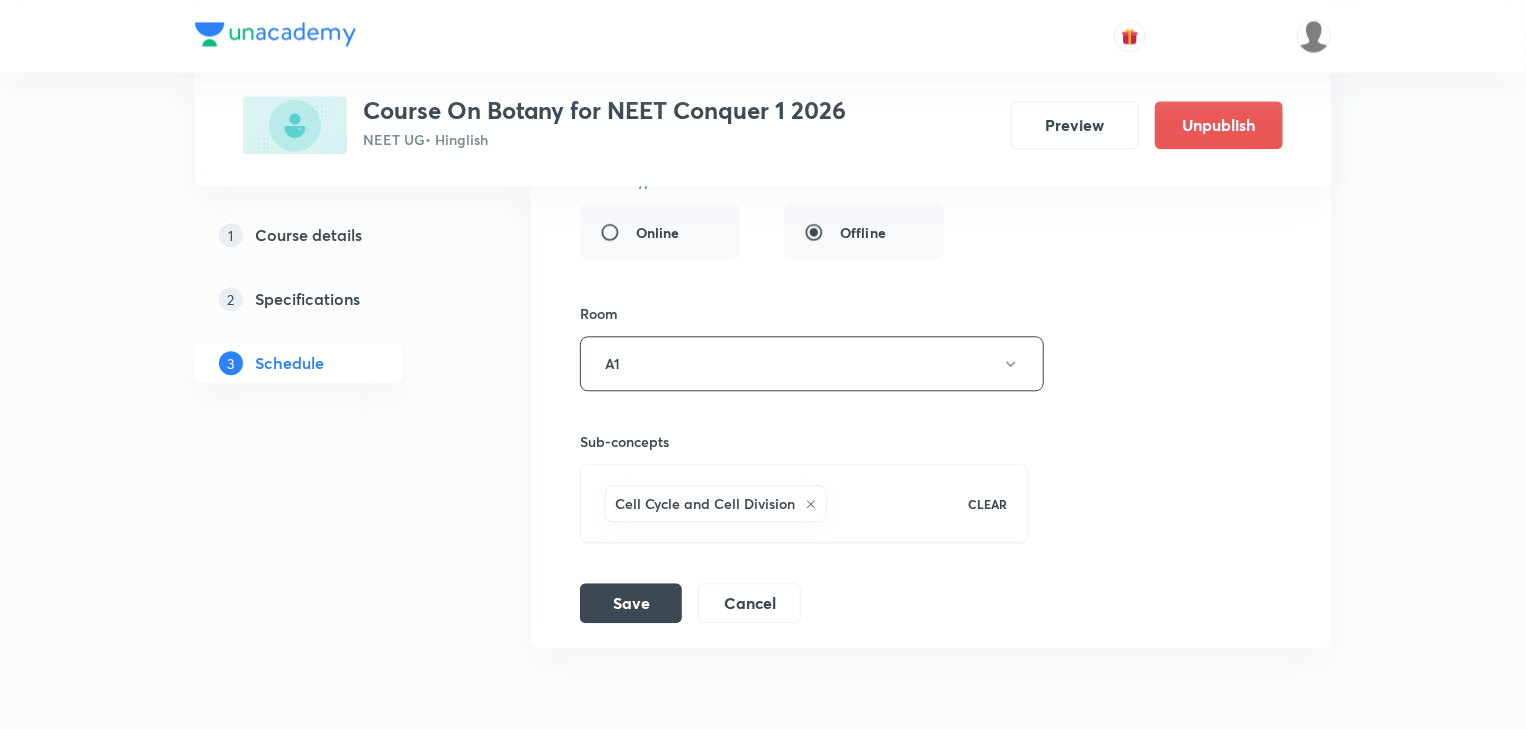 scroll, scrollTop: 2422, scrollLeft: 0, axis: vertical 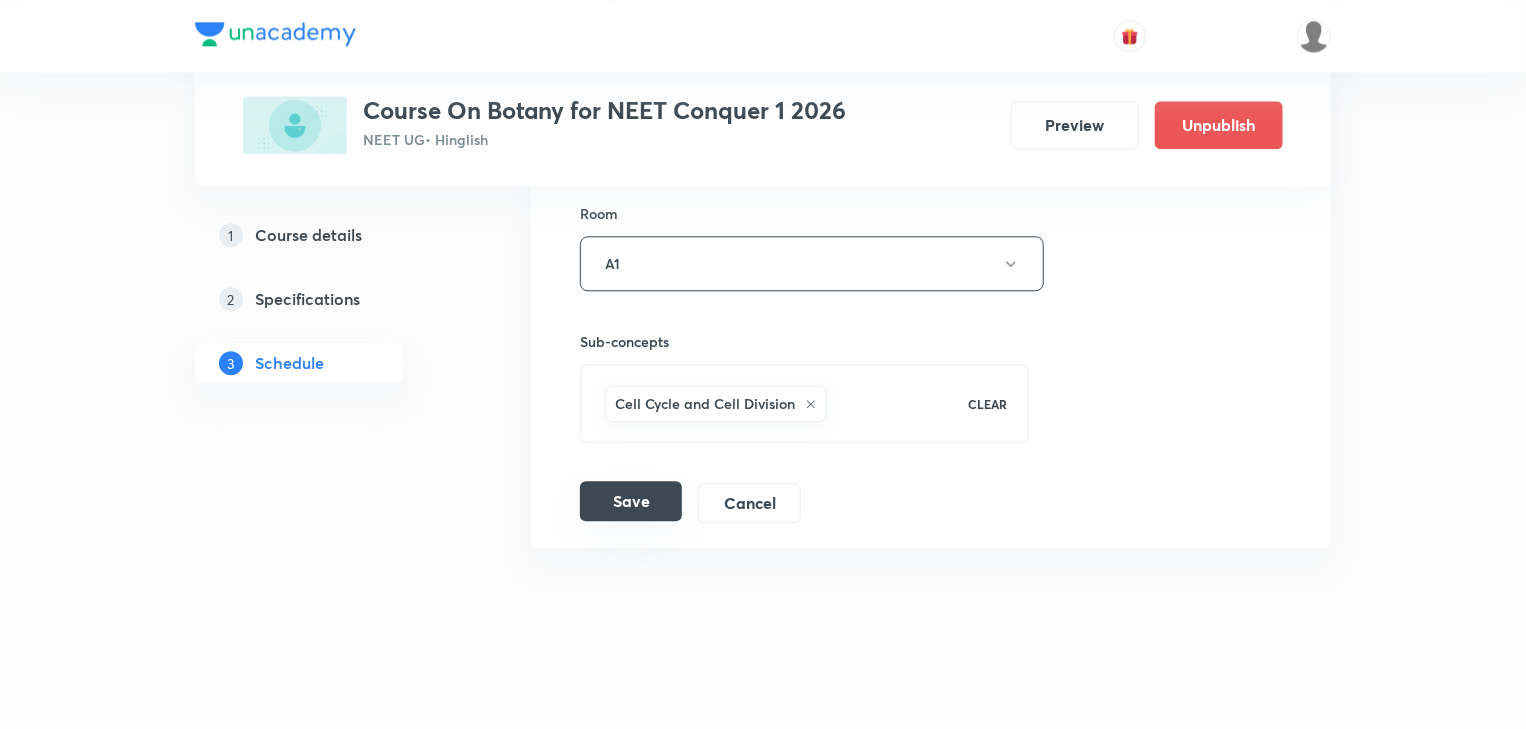 type on "Cell Cycle Cell Division Part -3" 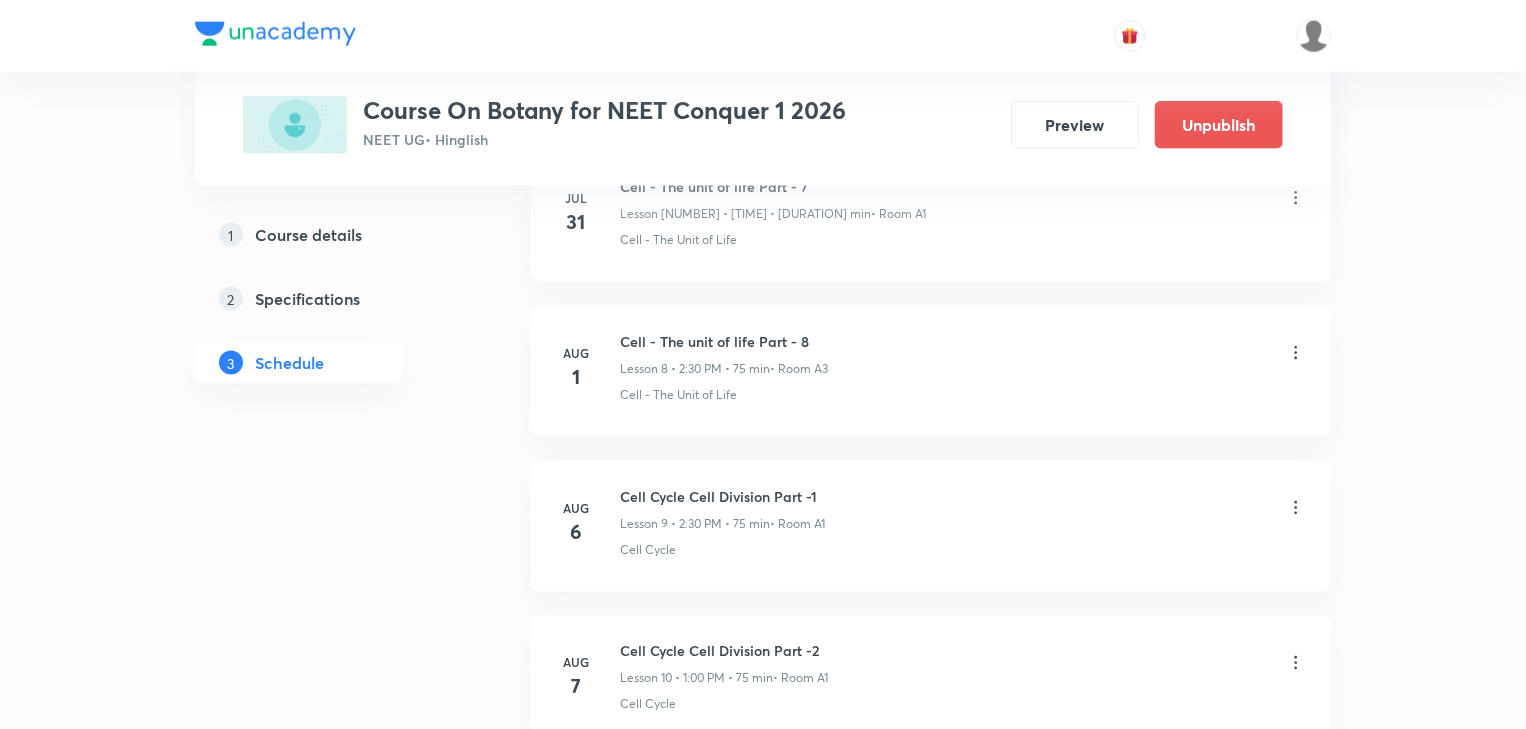 scroll, scrollTop: 1256, scrollLeft: 0, axis: vertical 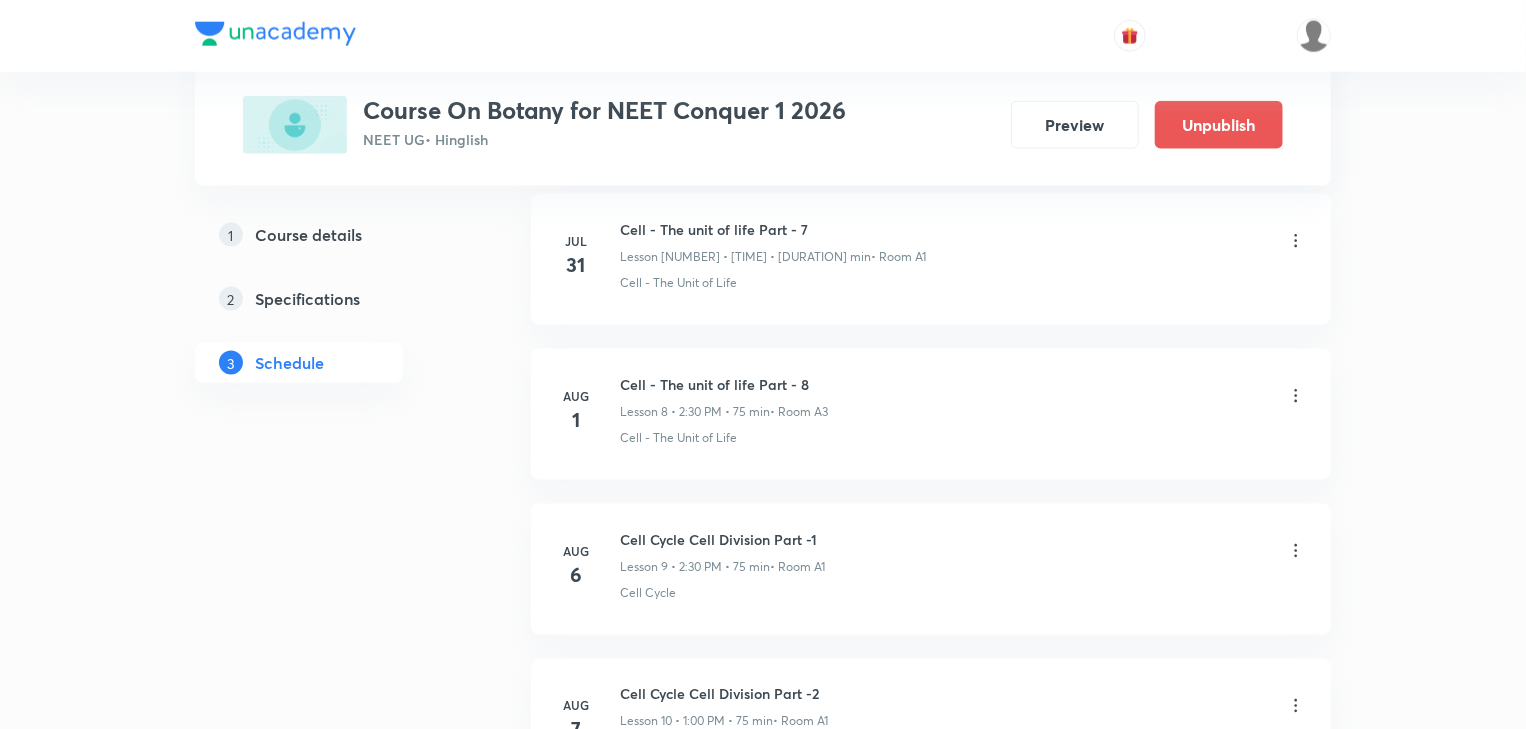 click on "Cell - The unit of life Part - 8" at bounding box center (724, 384) 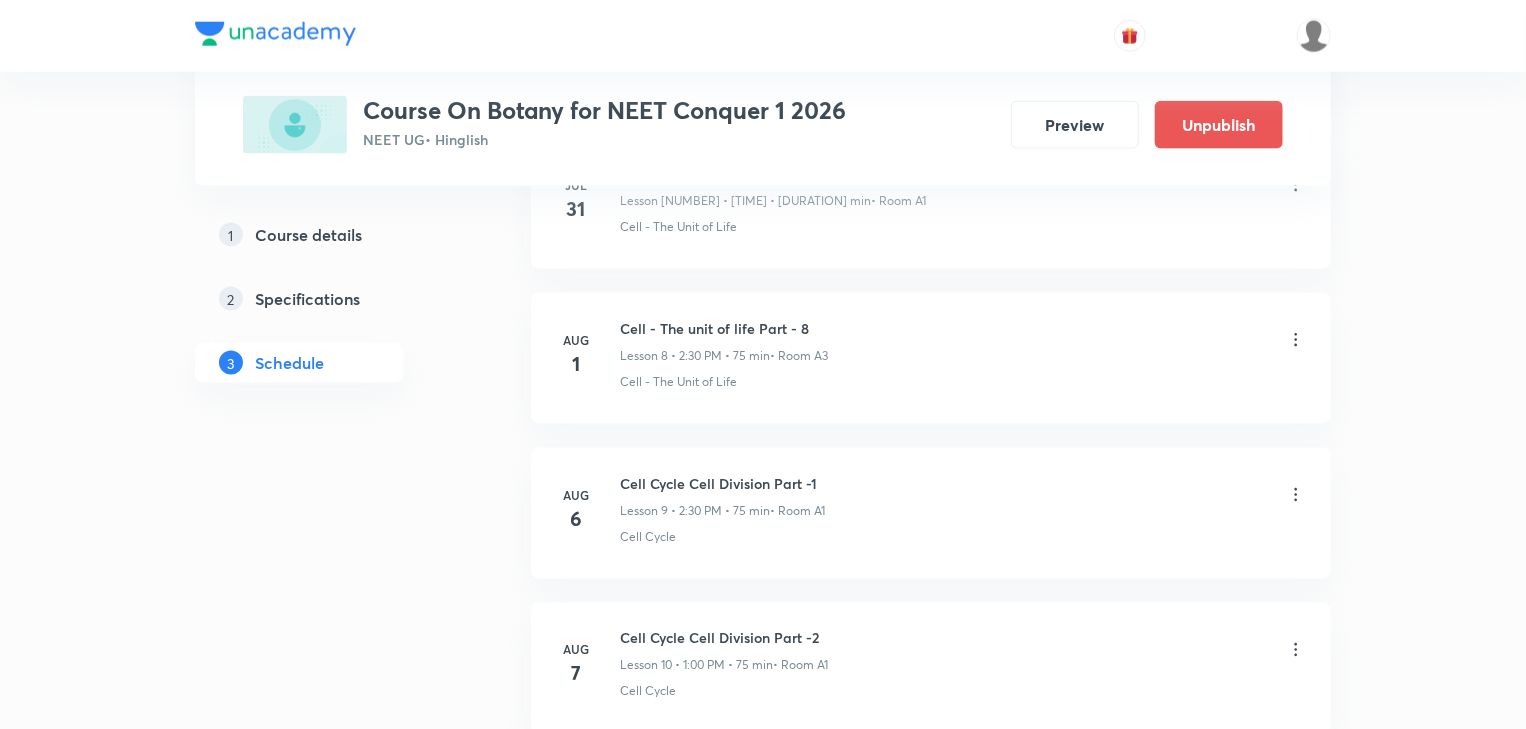 scroll, scrollTop: 1336, scrollLeft: 0, axis: vertical 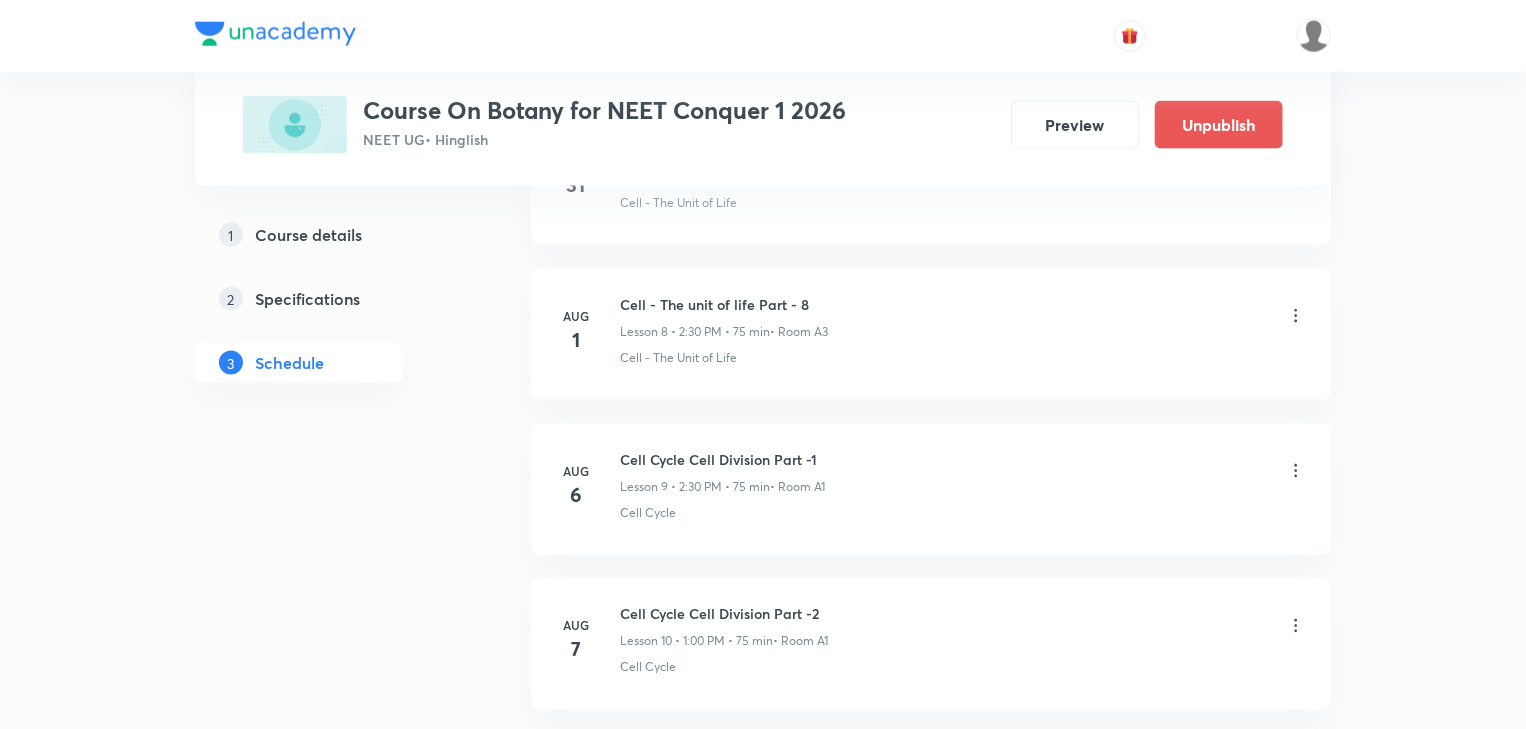 click on "6" at bounding box center [576, 495] 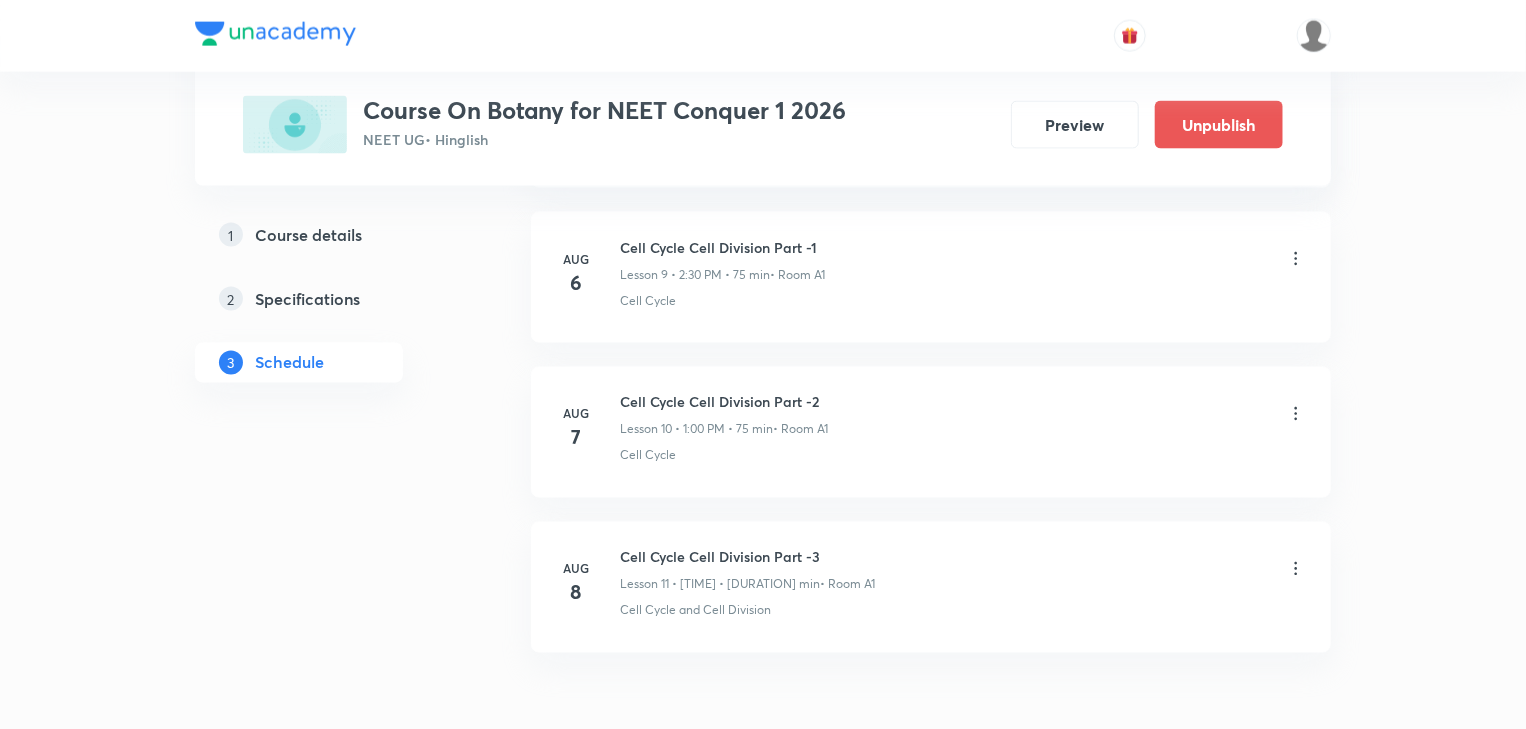 scroll, scrollTop: 1576, scrollLeft: 0, axis: vertical 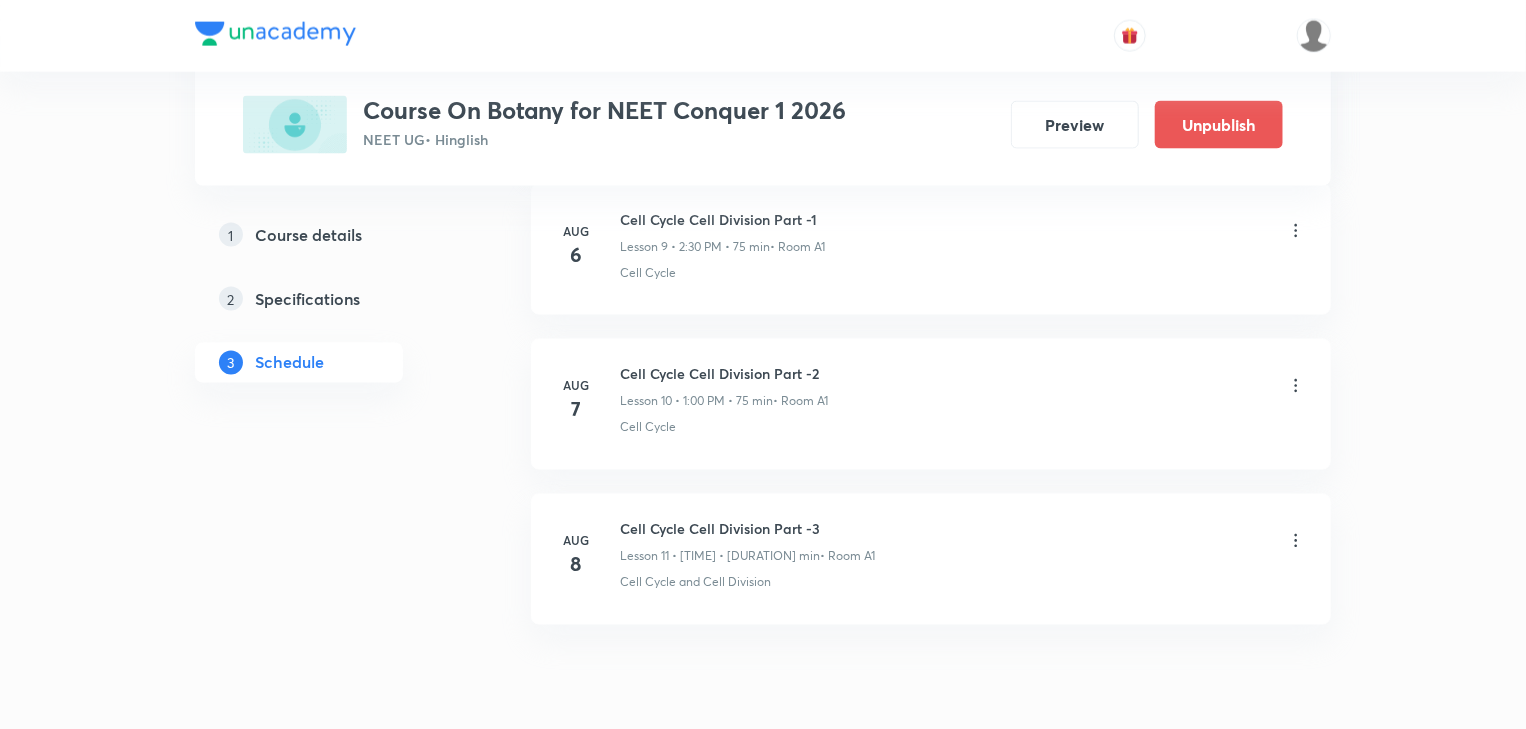 drag, startPoint x: 820, startPoint y: 224, endPoint x: 824, endPoint y: 236, distance: 12.649111 